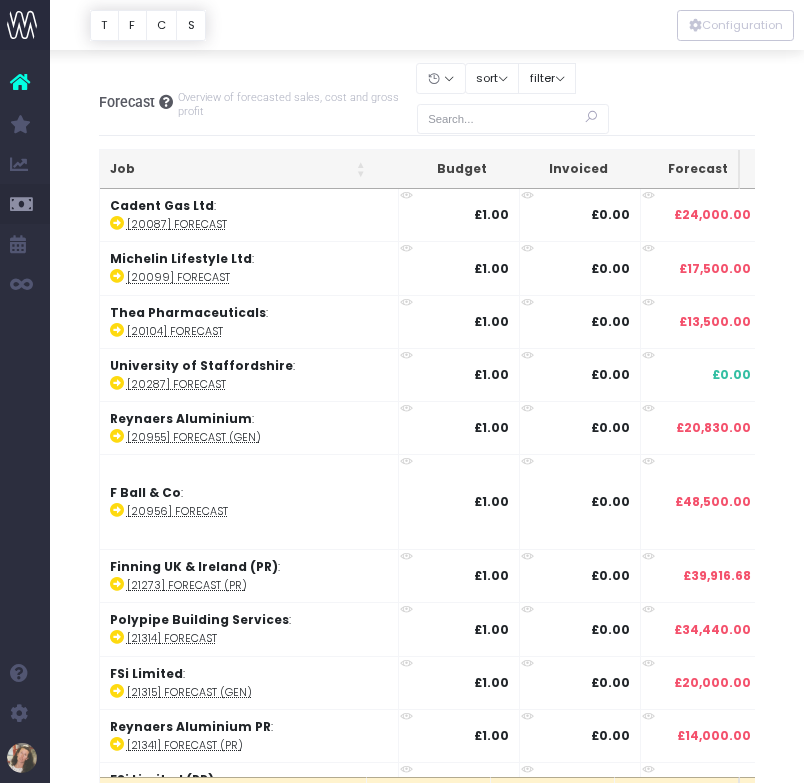 scroll, scrollTop: 0, scrollLeft: 0, axis: both 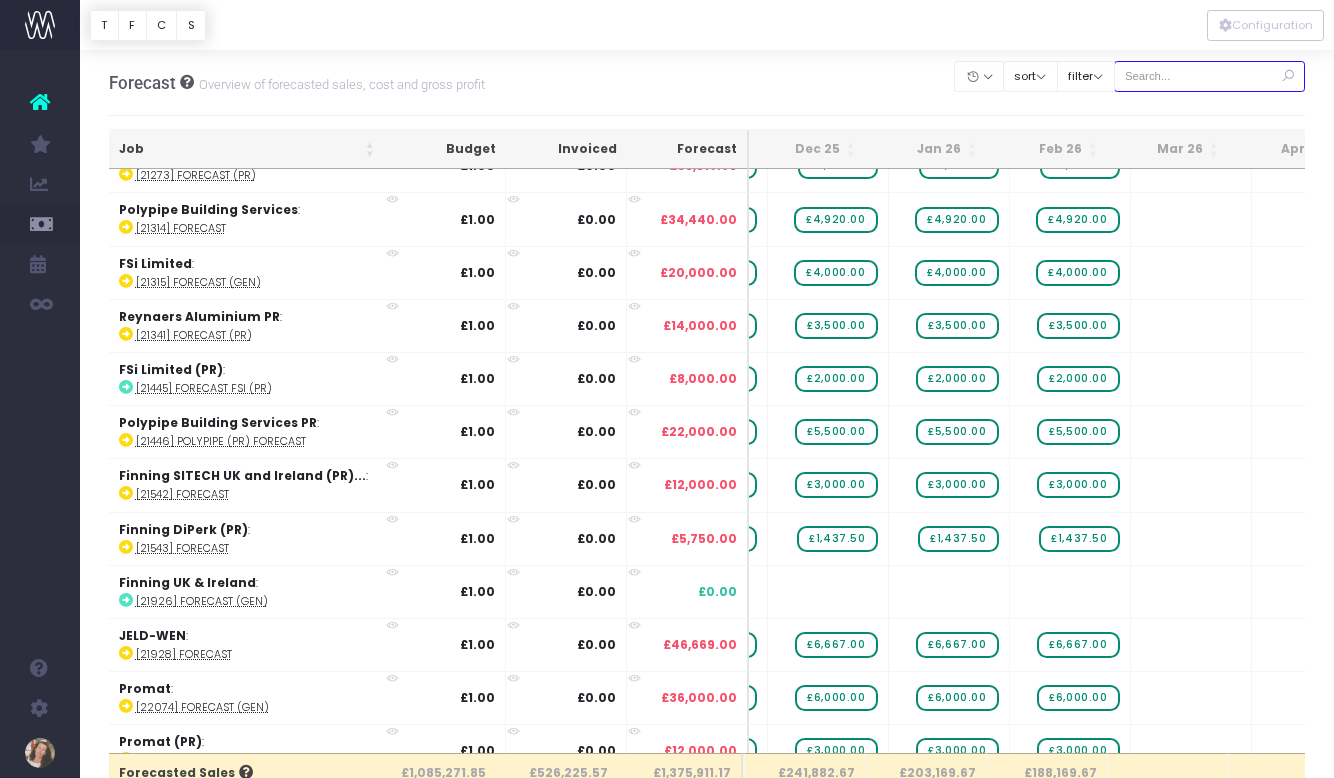 click at bounding box center [1210, 76] 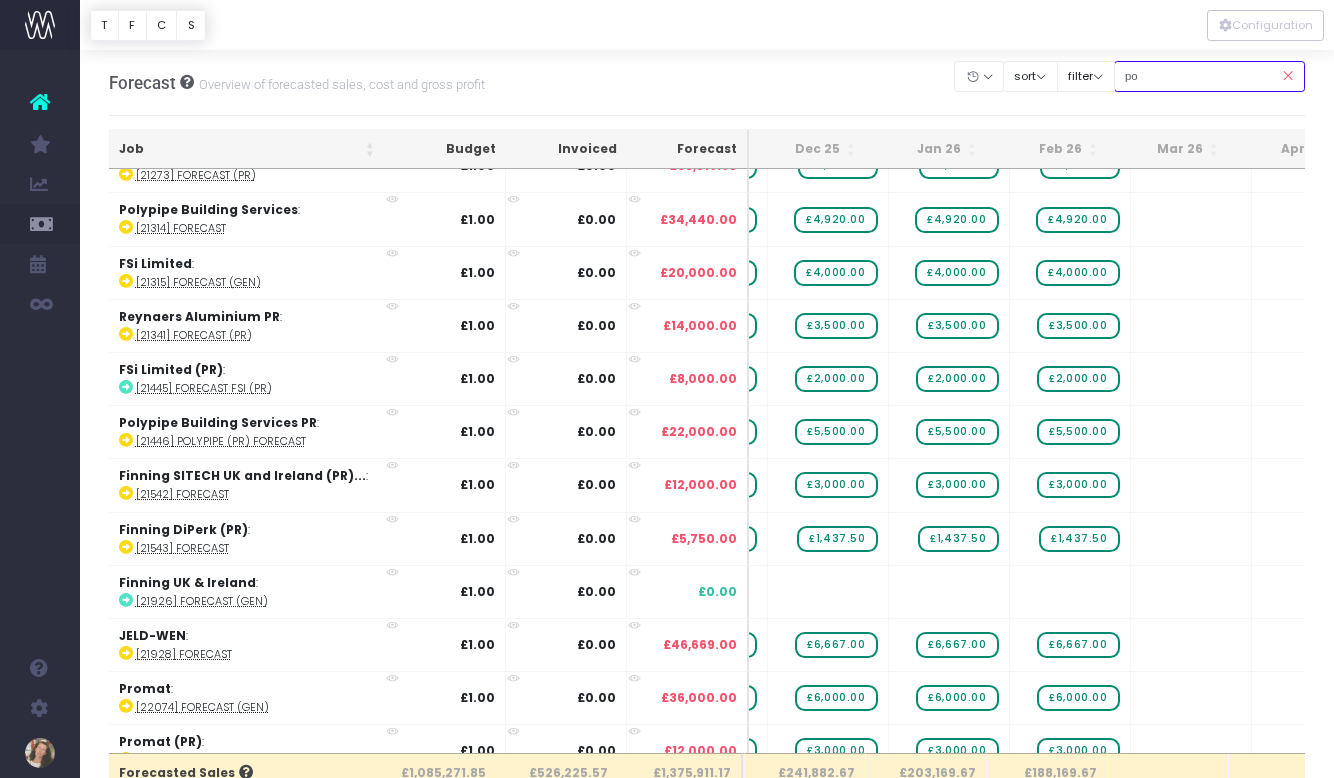 type on "p" 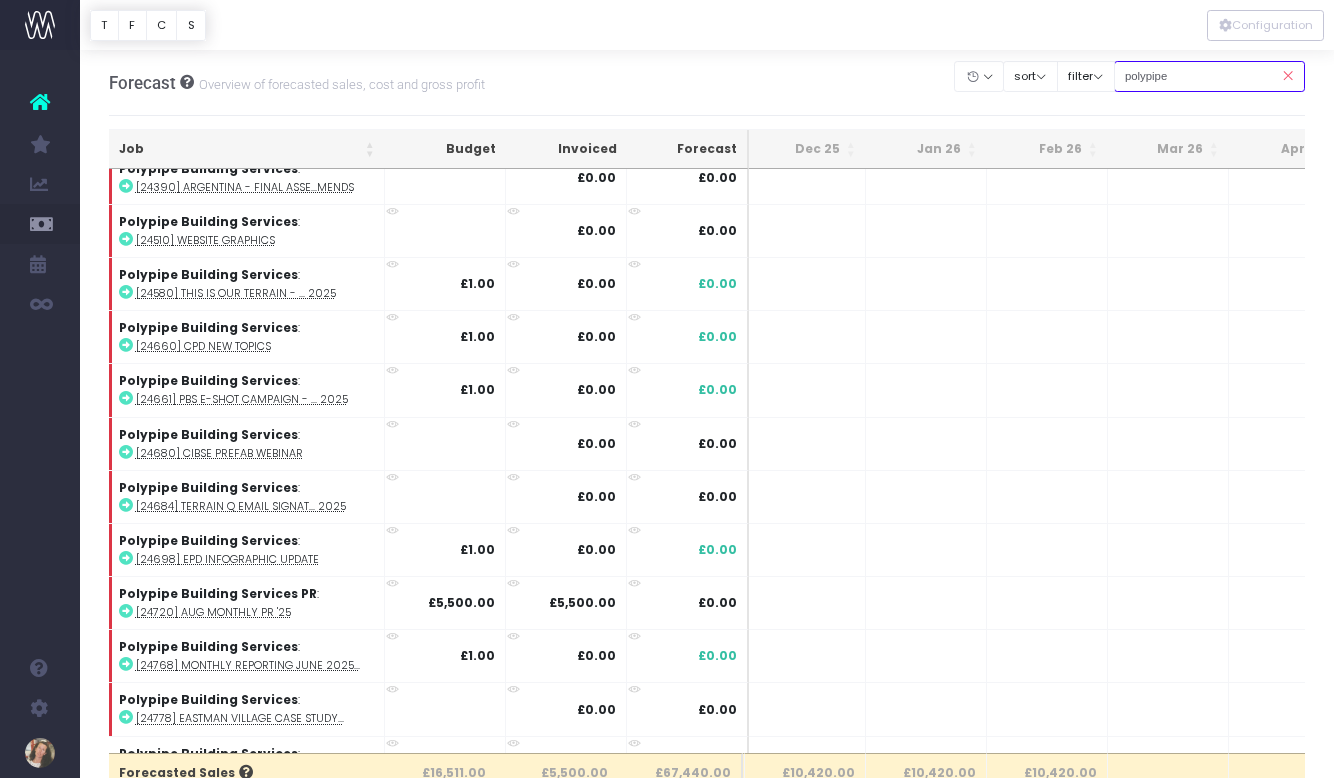 scroll, scrollTop: 0, scrollLeft: 731, axis: horizontal 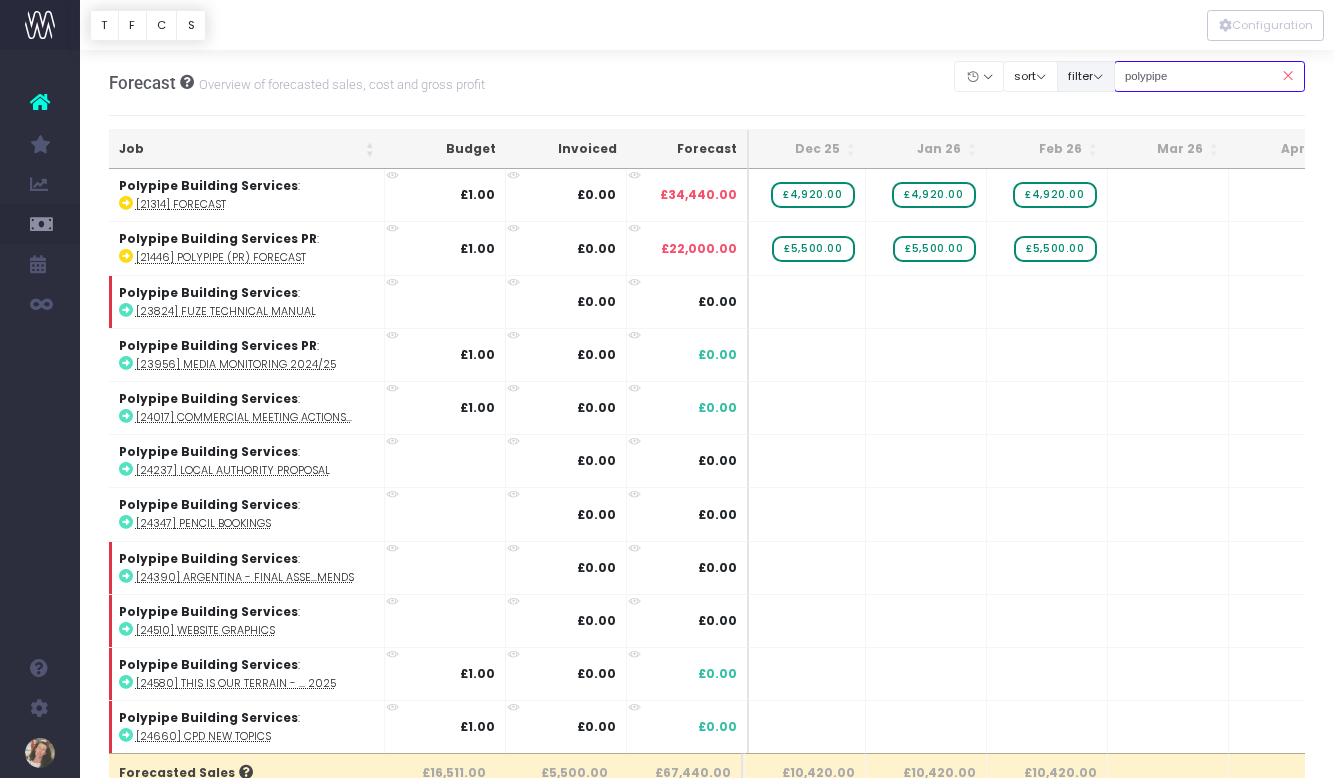 drag, startPoint x: 1219, startPoint y: 77, endPoint x: 1138, endPoint y: 75, distance: 81.02469 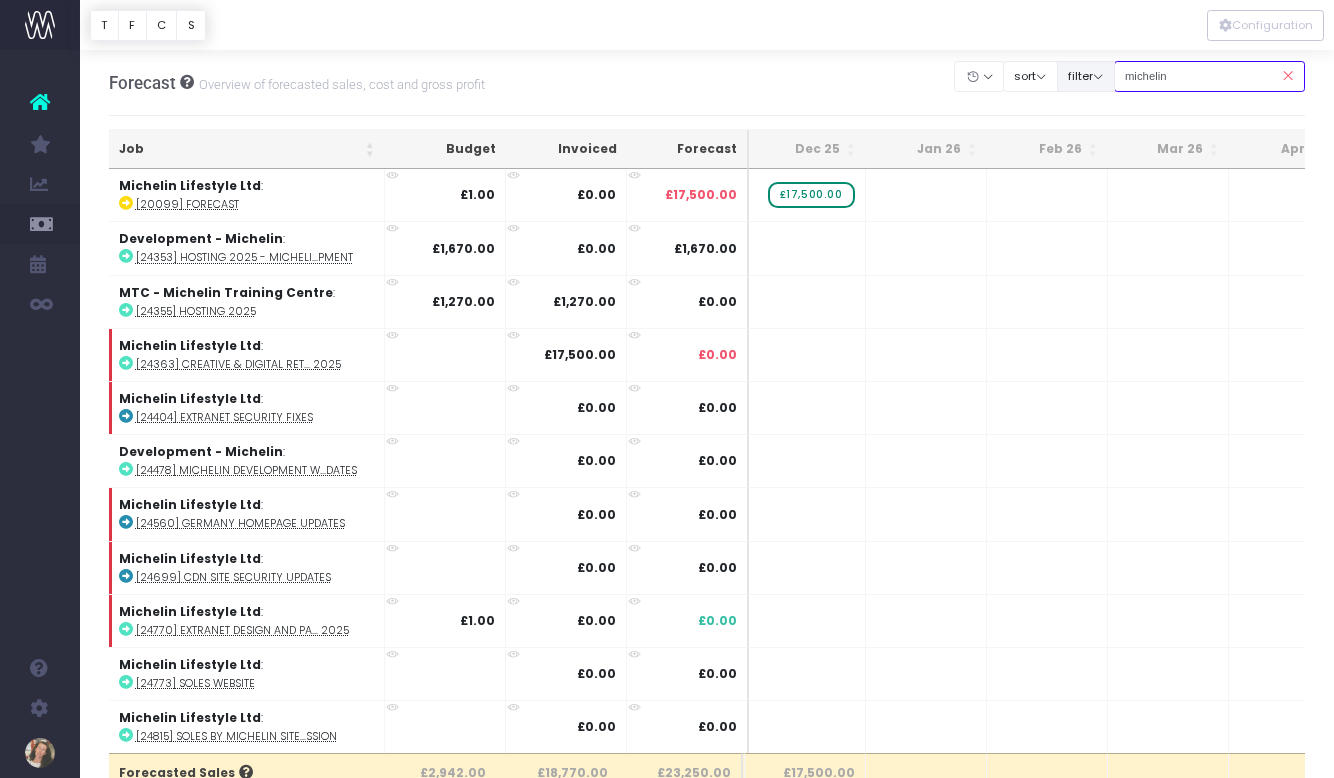 drag, startPoint x: 1202, startPoint y: 72, endPoint x: 1115, endPoint y: 72, distance: 87 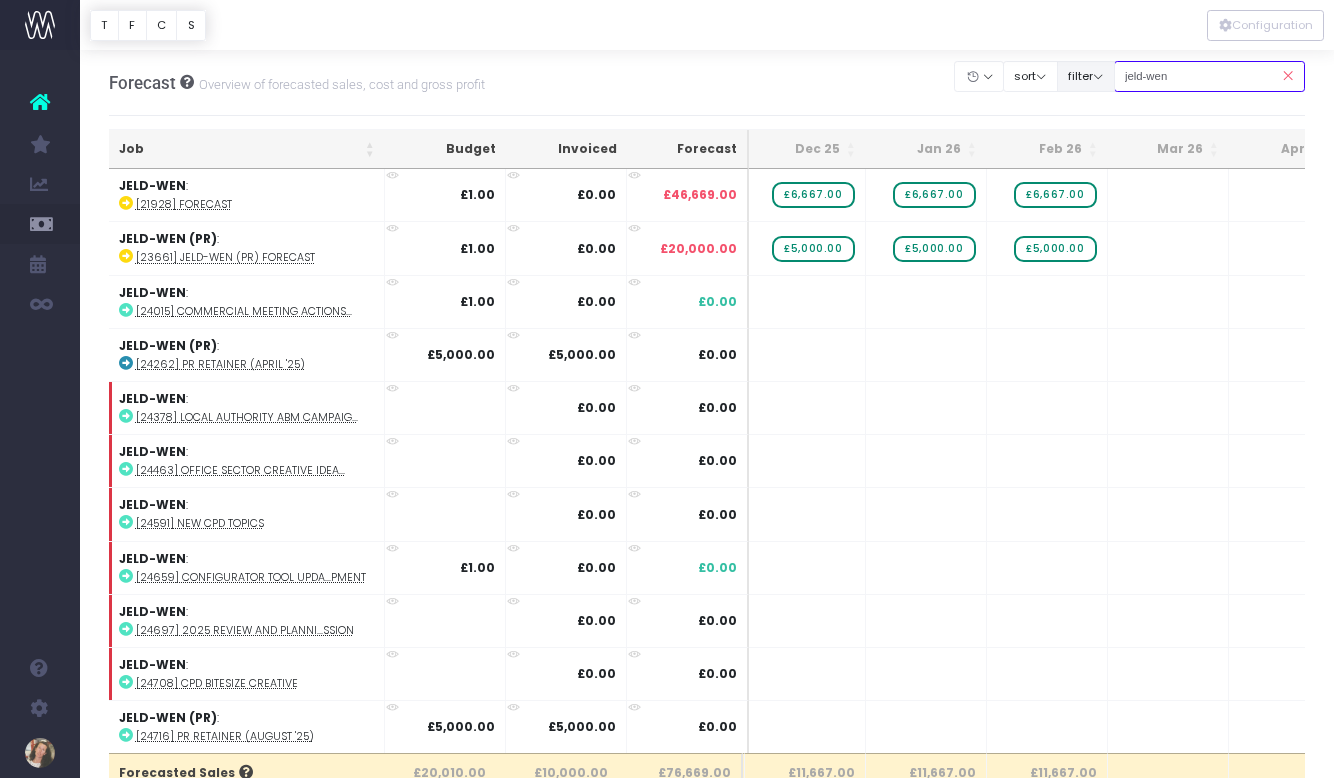 type on "jeld-wen" 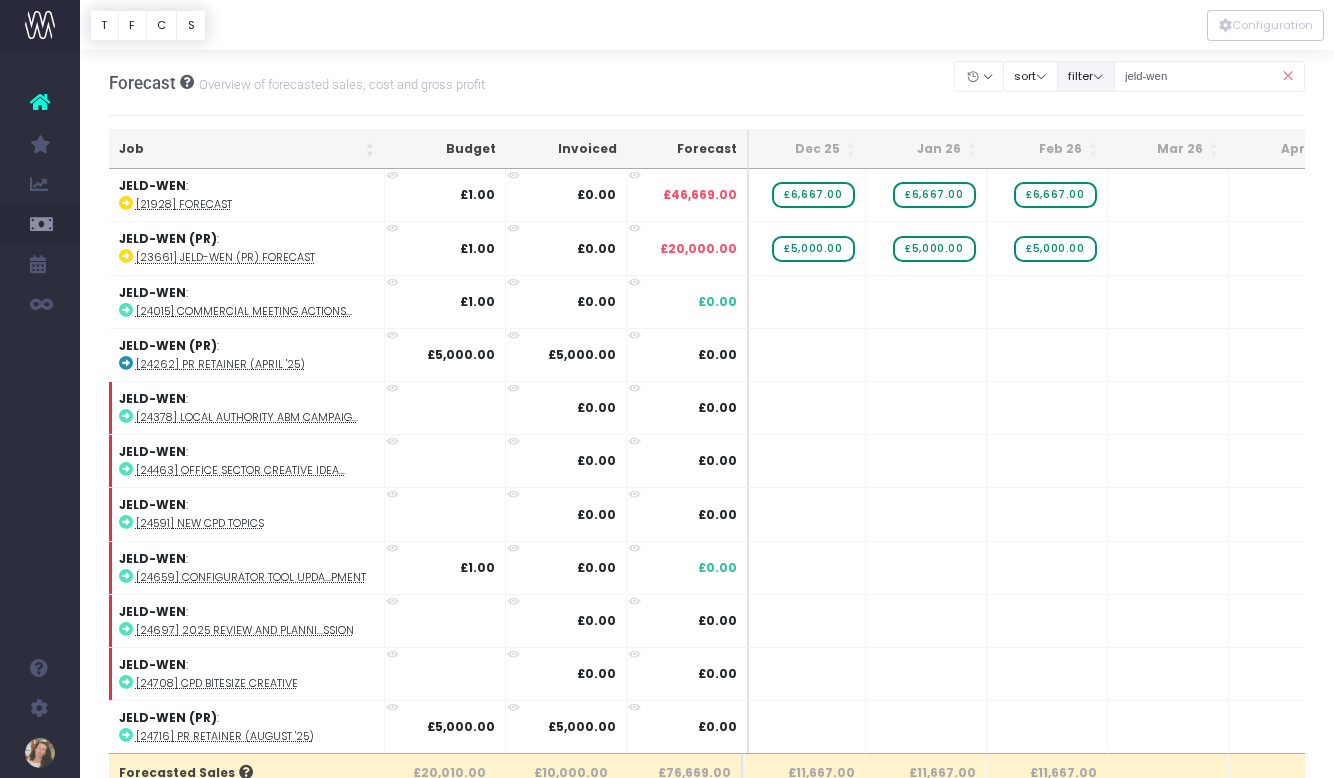 click on "filter" at bounding box center [1086, 76] 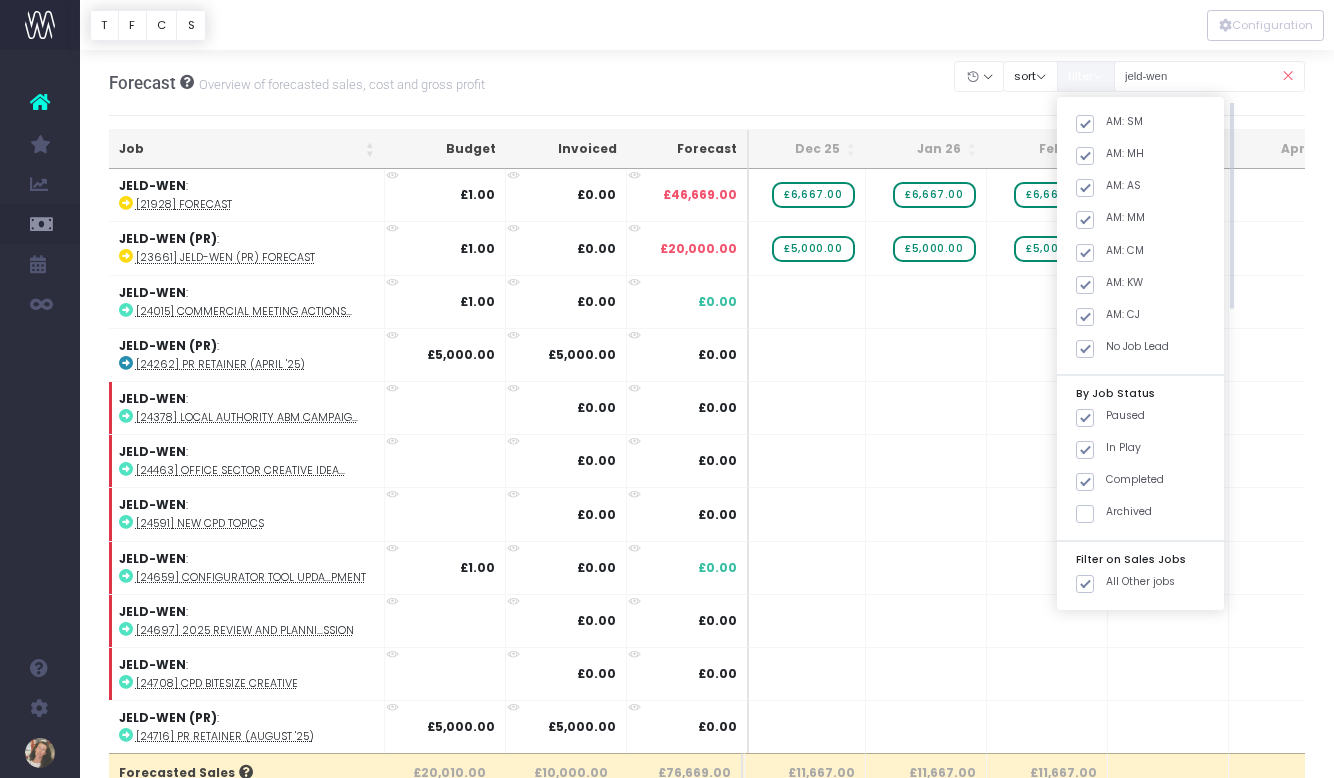 scroll, scrollTop: 371, scrollLeft: 0, axis: vertical 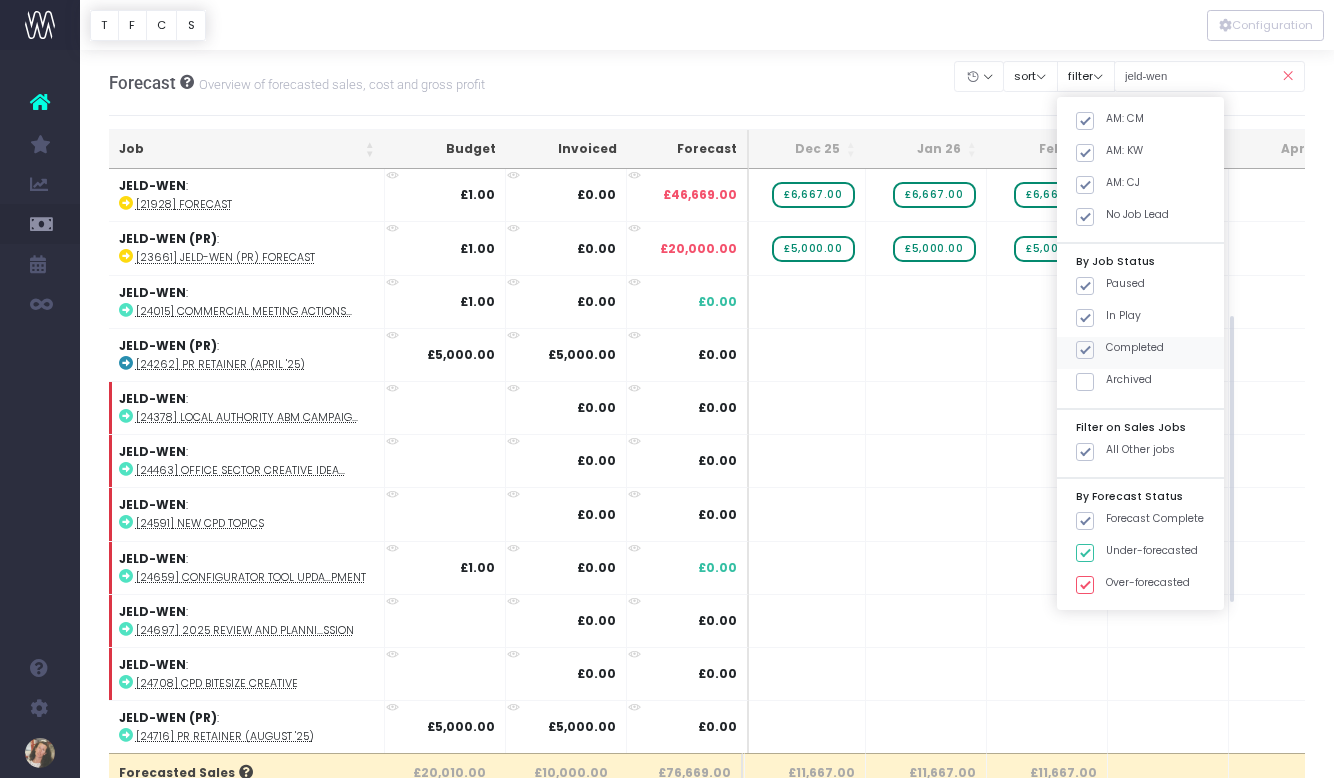 click at bounding box center [1085, 350] 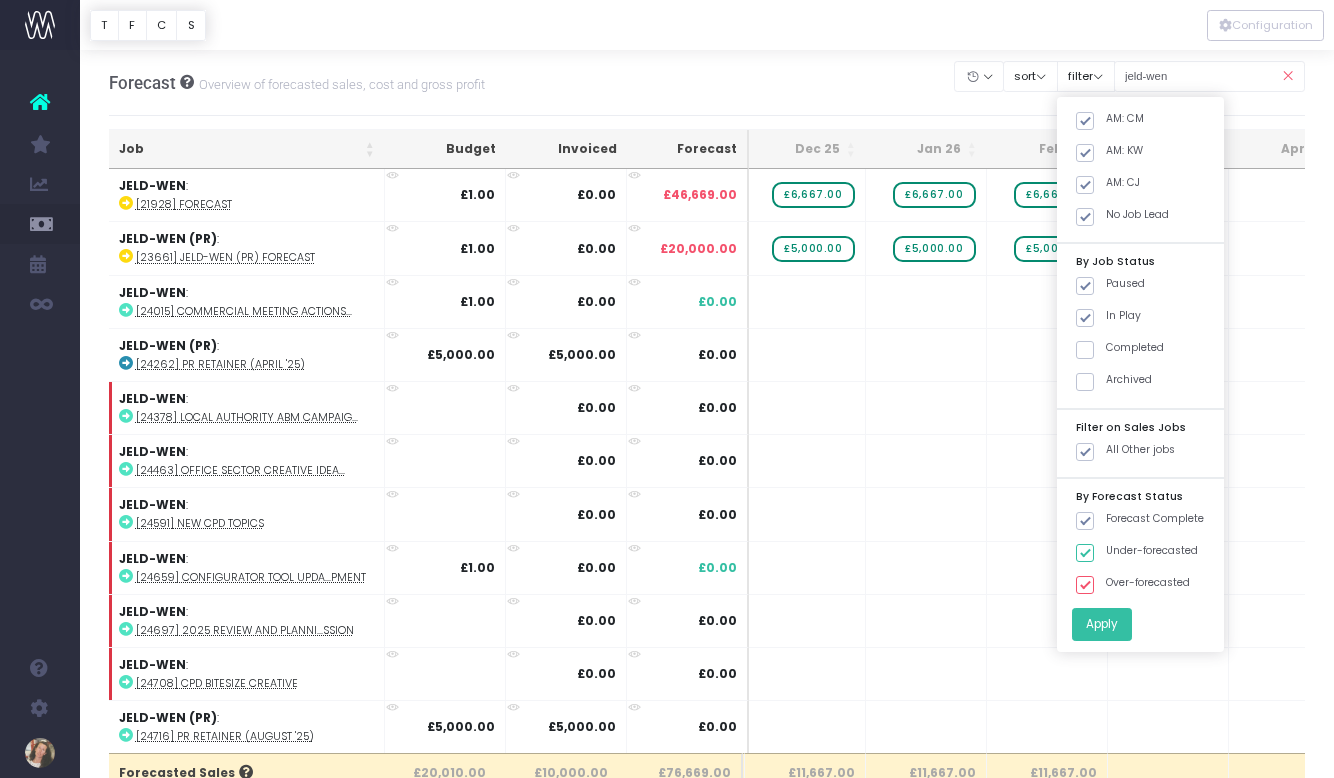 click on "Apply" at bounding box center (1102, 624) 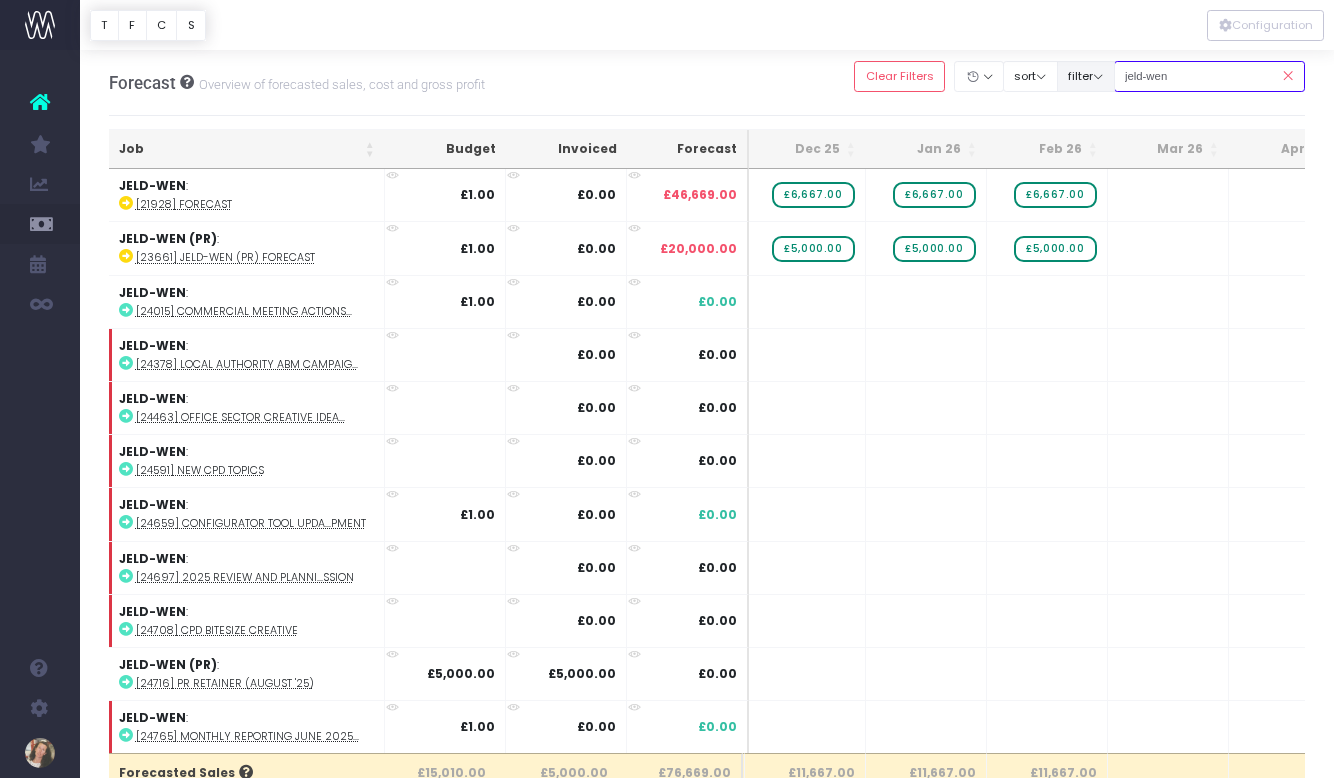 drag, startPoint x: 1241, startPoint y: 81, endPoint x: 1118, endPoint y: 77, distance: 123.065025 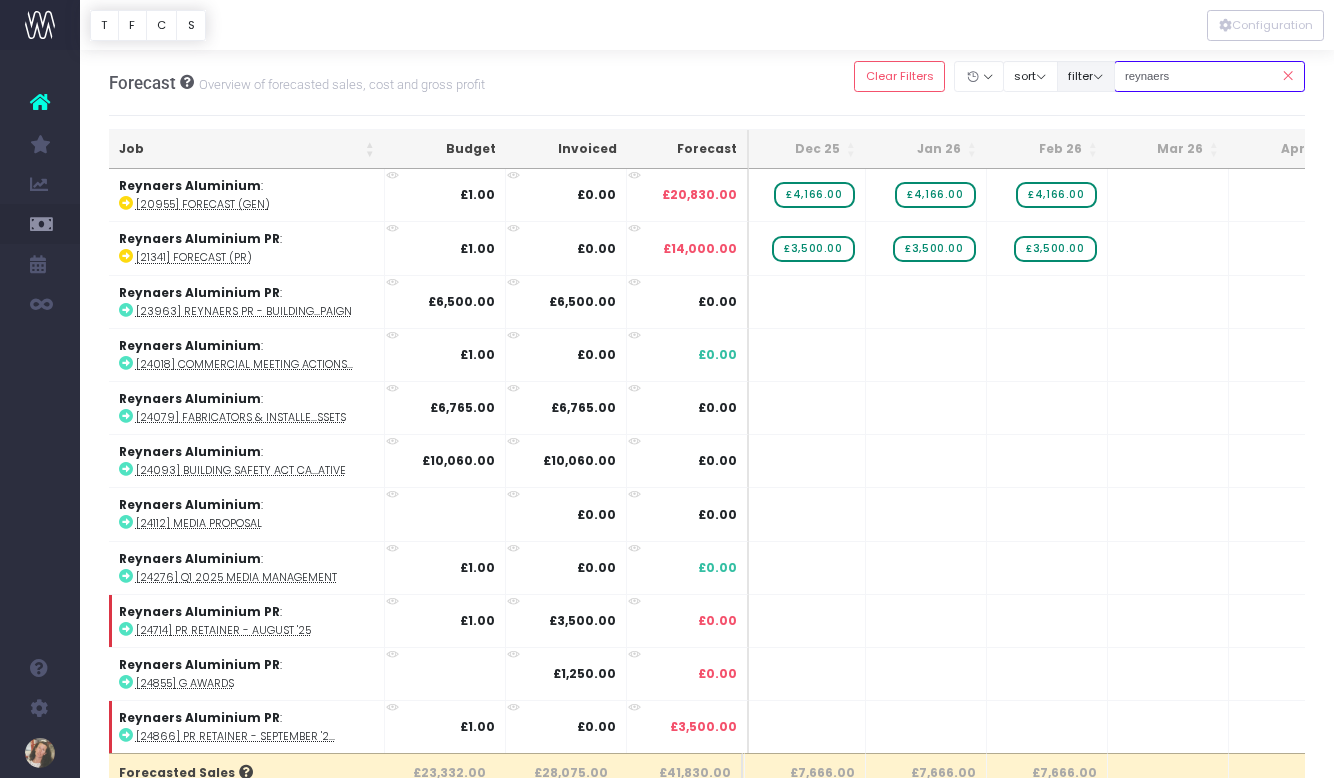 drag, startPoint x: 1219, startPoint y: 70, endPoint x: 1134, endPoint y: 70, distance: 85 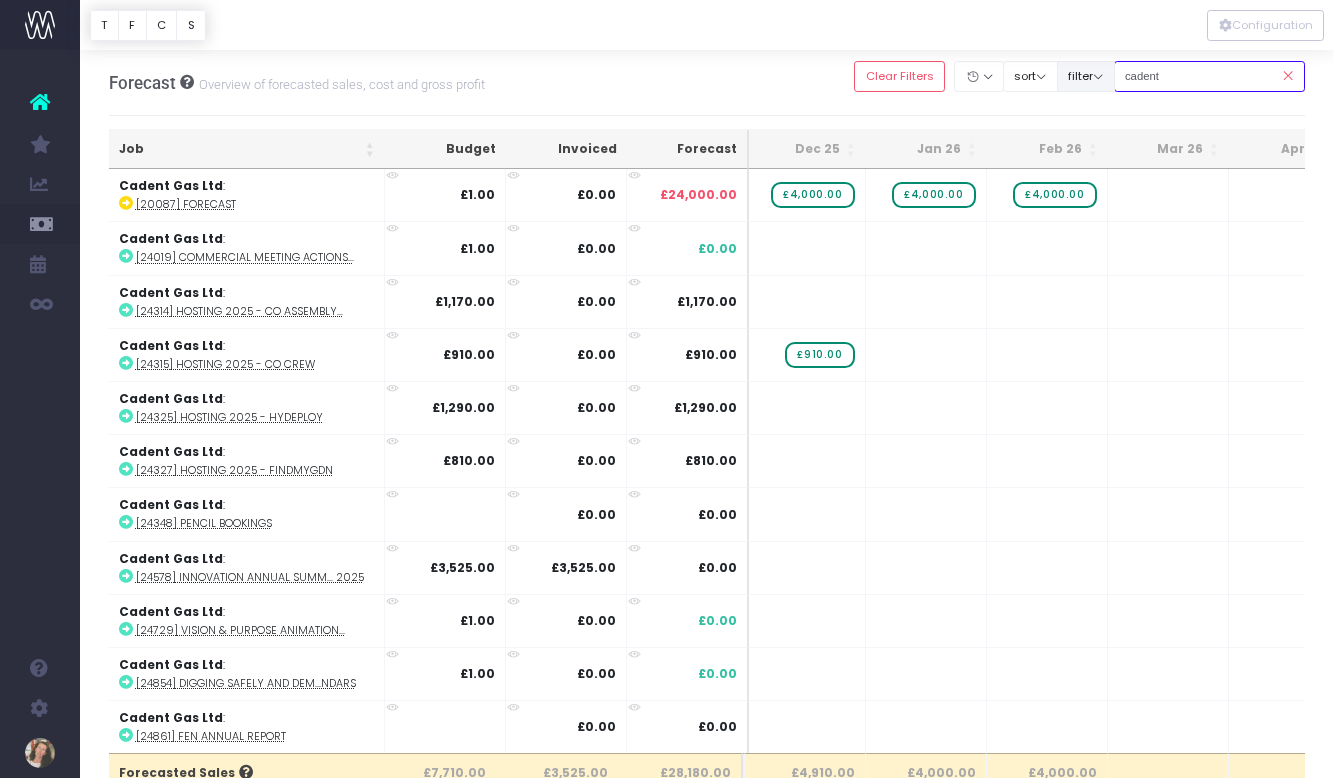 drag, startPoint x: 1216, startPoint y: 79, endPoint x: 1107, endPoint y: 79, distance: 109 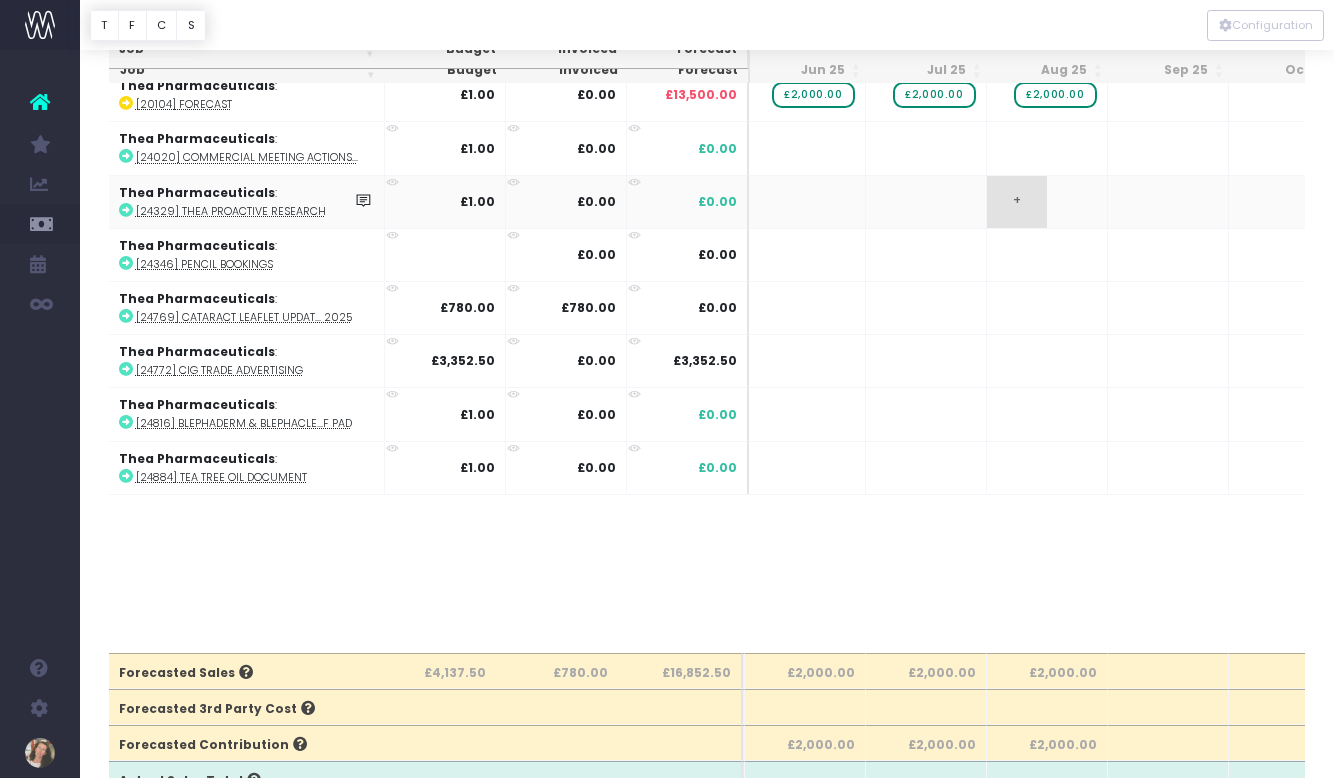 scroll, scrollTop: 102, scrollLeft: 0, axis: vertical 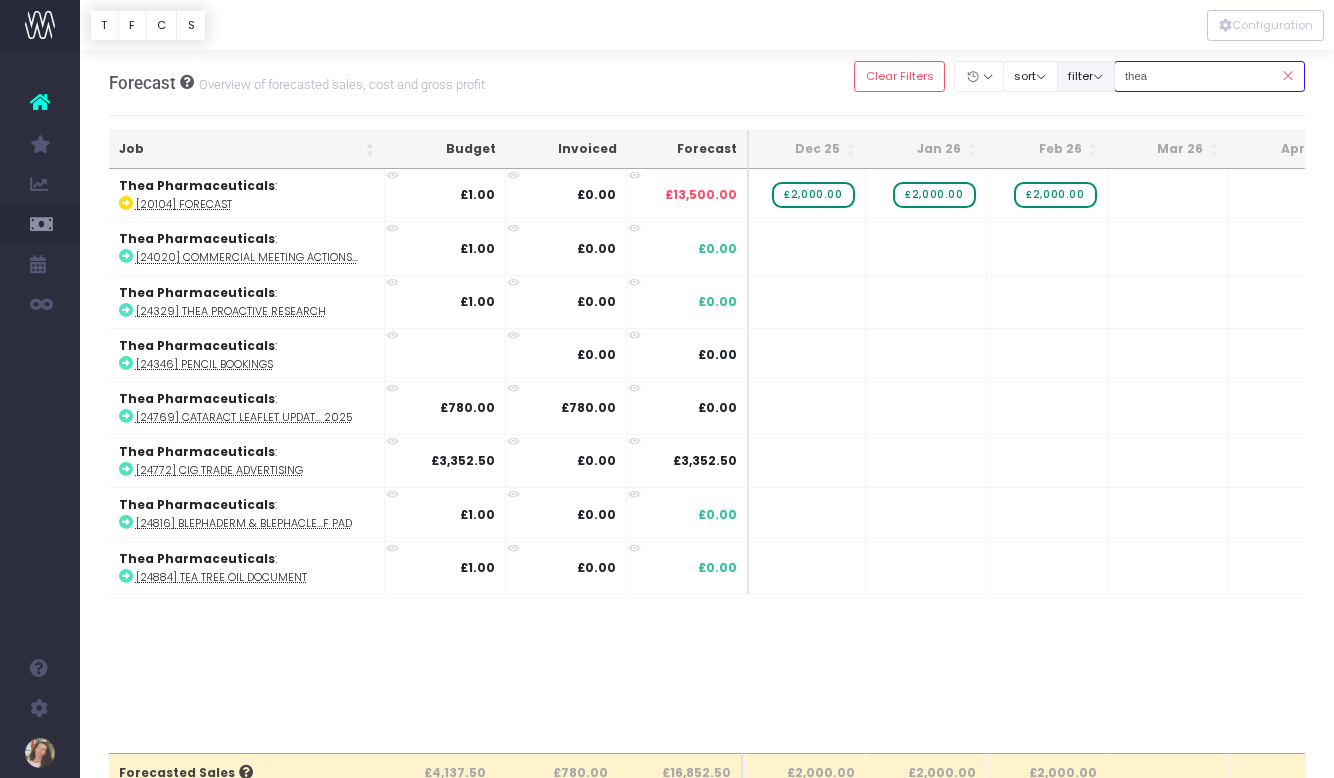 drag, startPoint x: 1192, startPoint y: 75, endPoint x: 1138, endPoint y: 74, distance: 54.00926 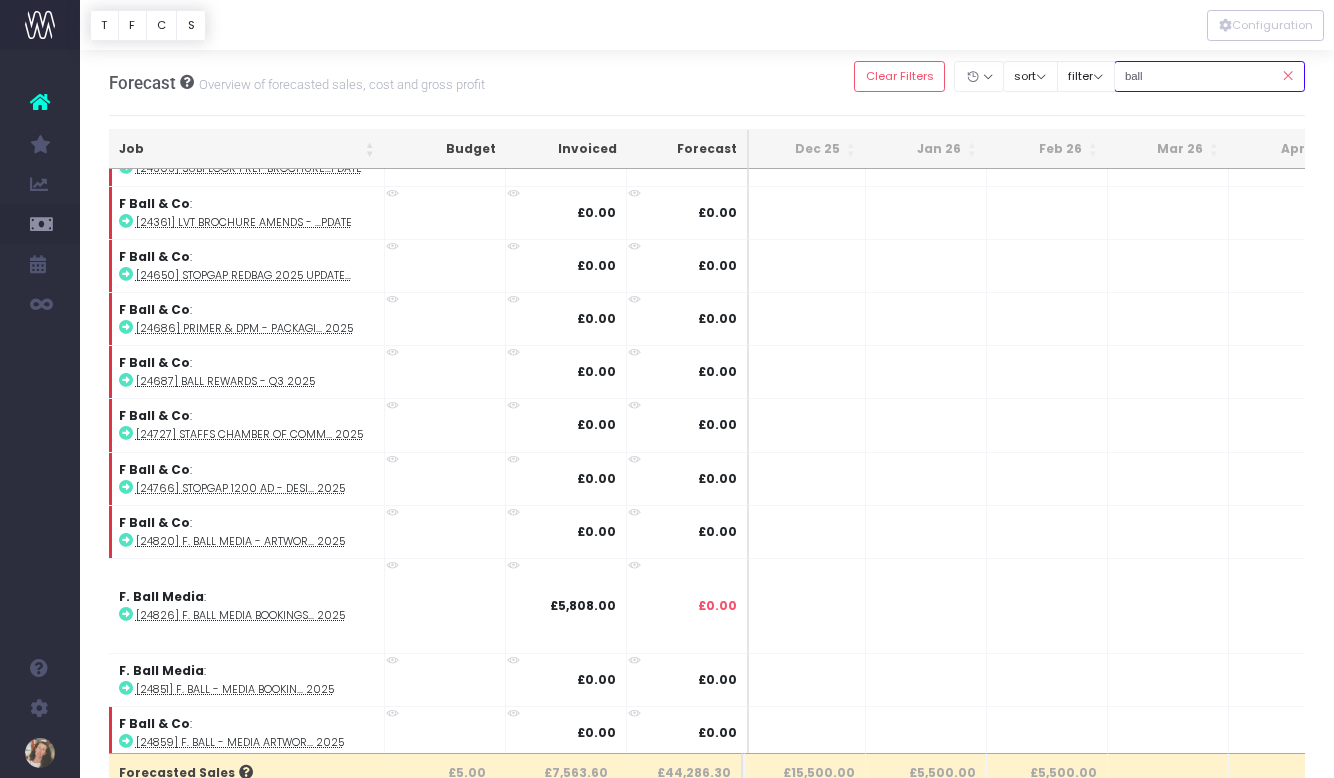 scroll, scrollTop: 454, scrollLeft: 731, axis: both 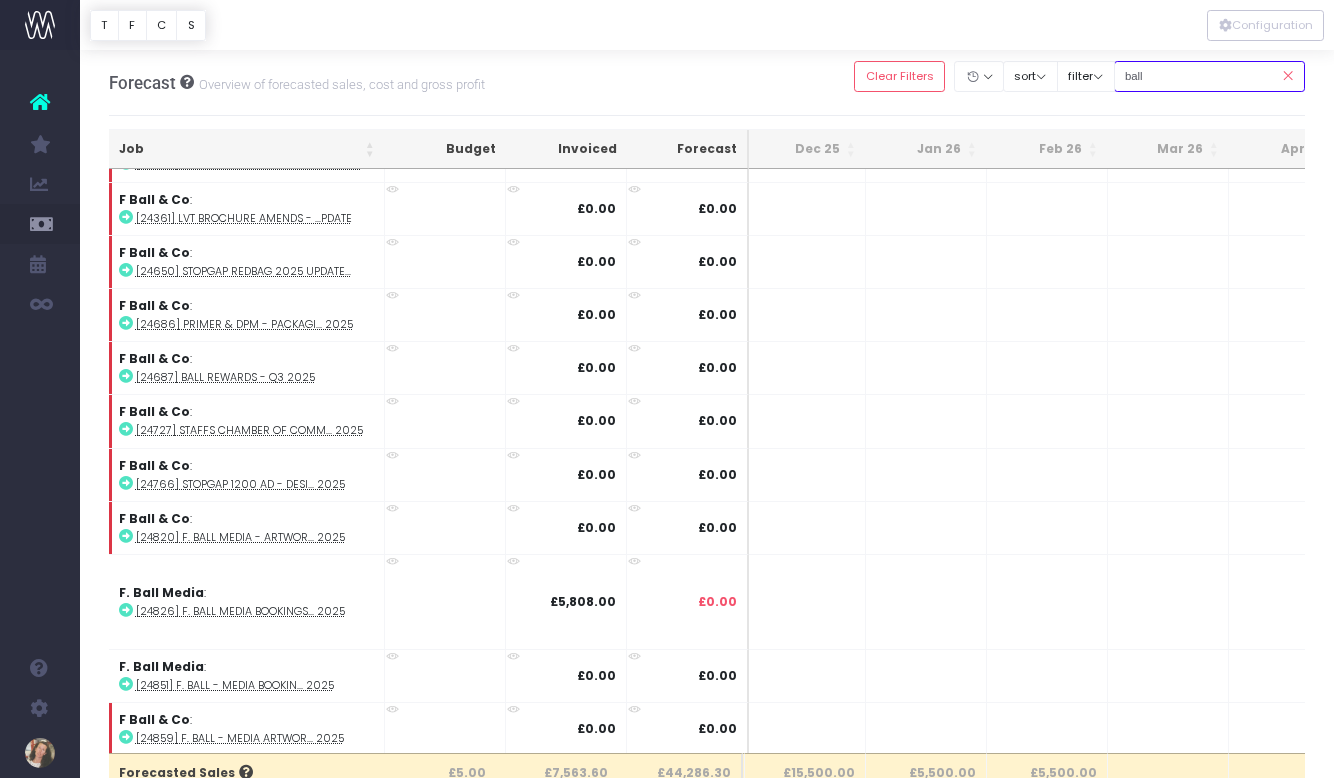click on "ball" at bounding box center [1210, 76] 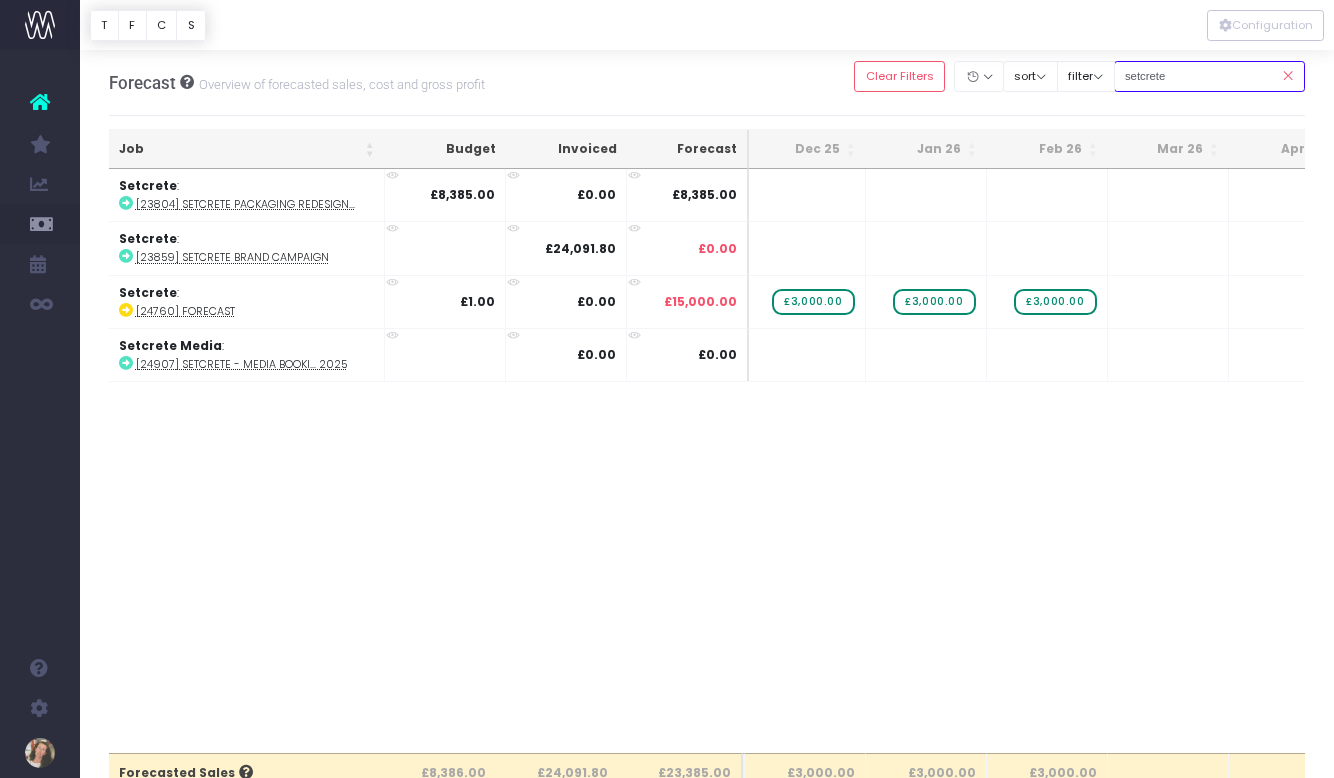 scroll, scrollTop: 0, scrollLeft: 731, axis: horizontal 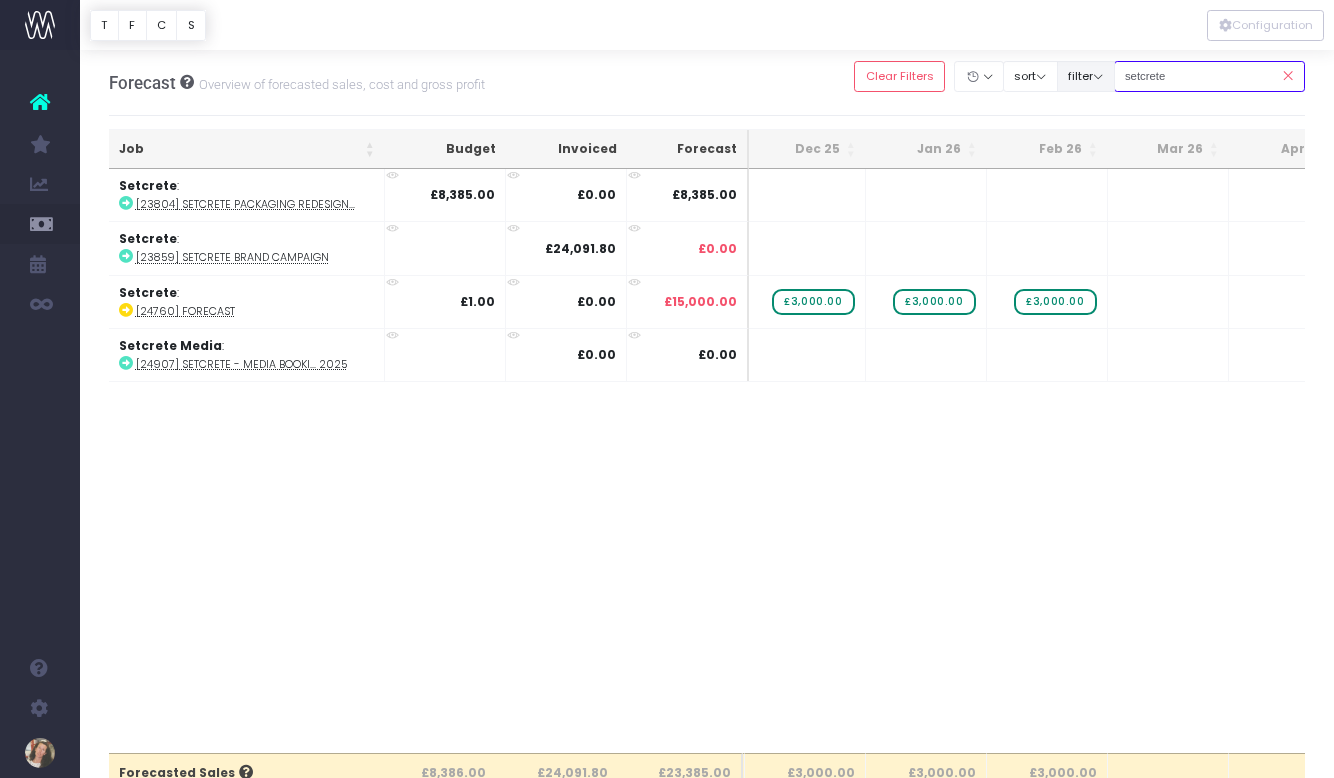 drag, startPoint x: 1207, startPoint y: 84, endPoint x: 1121, endPoint y: 79, distance: 86.145226 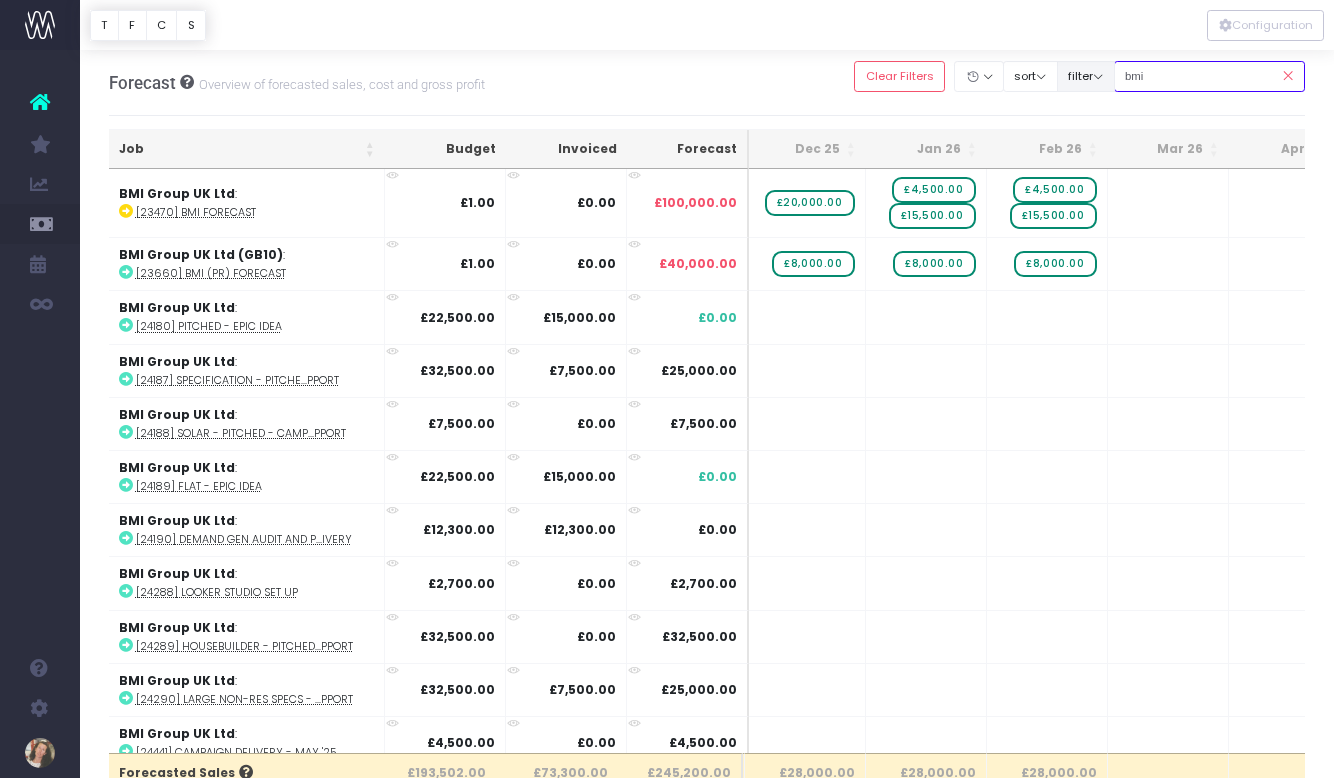 drag, startPoint x: 1185, startPoint y: 75, endPoint x: 1120, endPoint y: 75, distance: 65 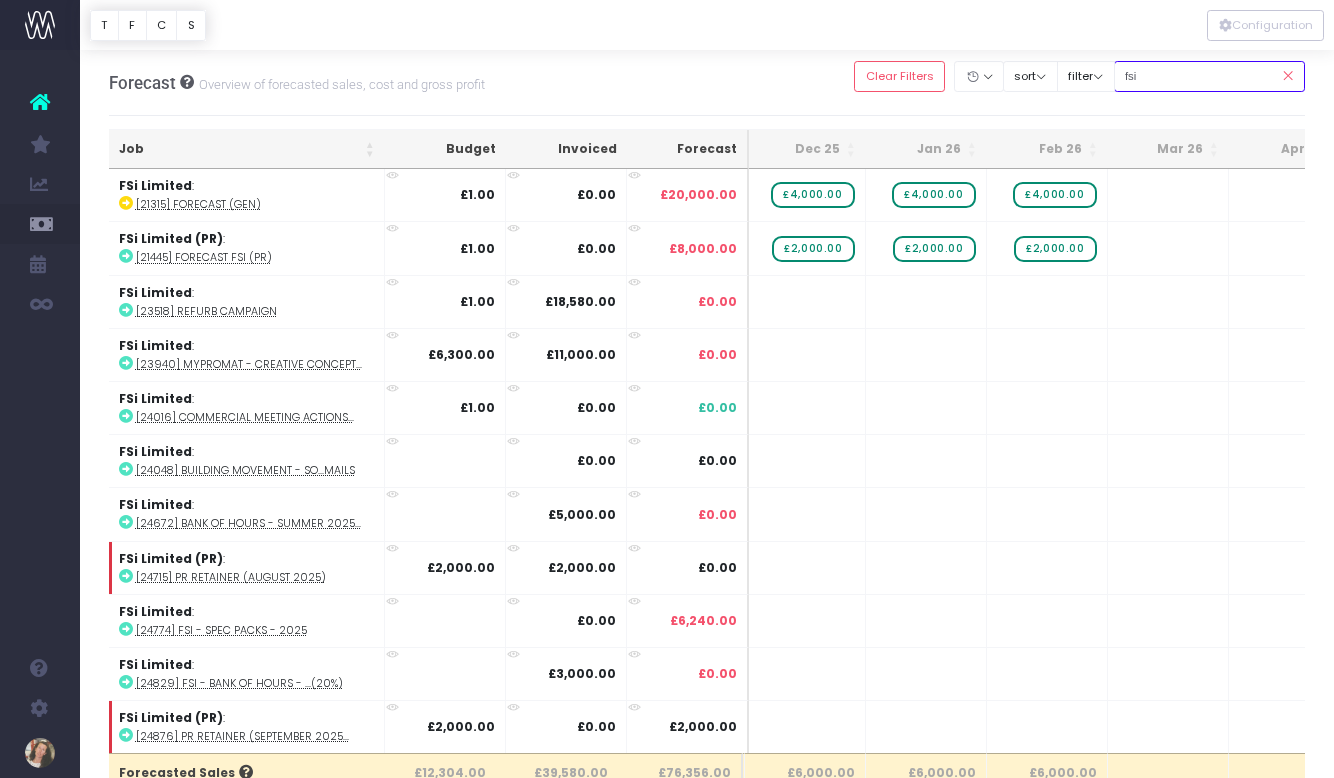 drag, startPoint x: 1170, startPoint y: 75, endPoint x: 1149, endPoint y: 73, distance: 21.095022 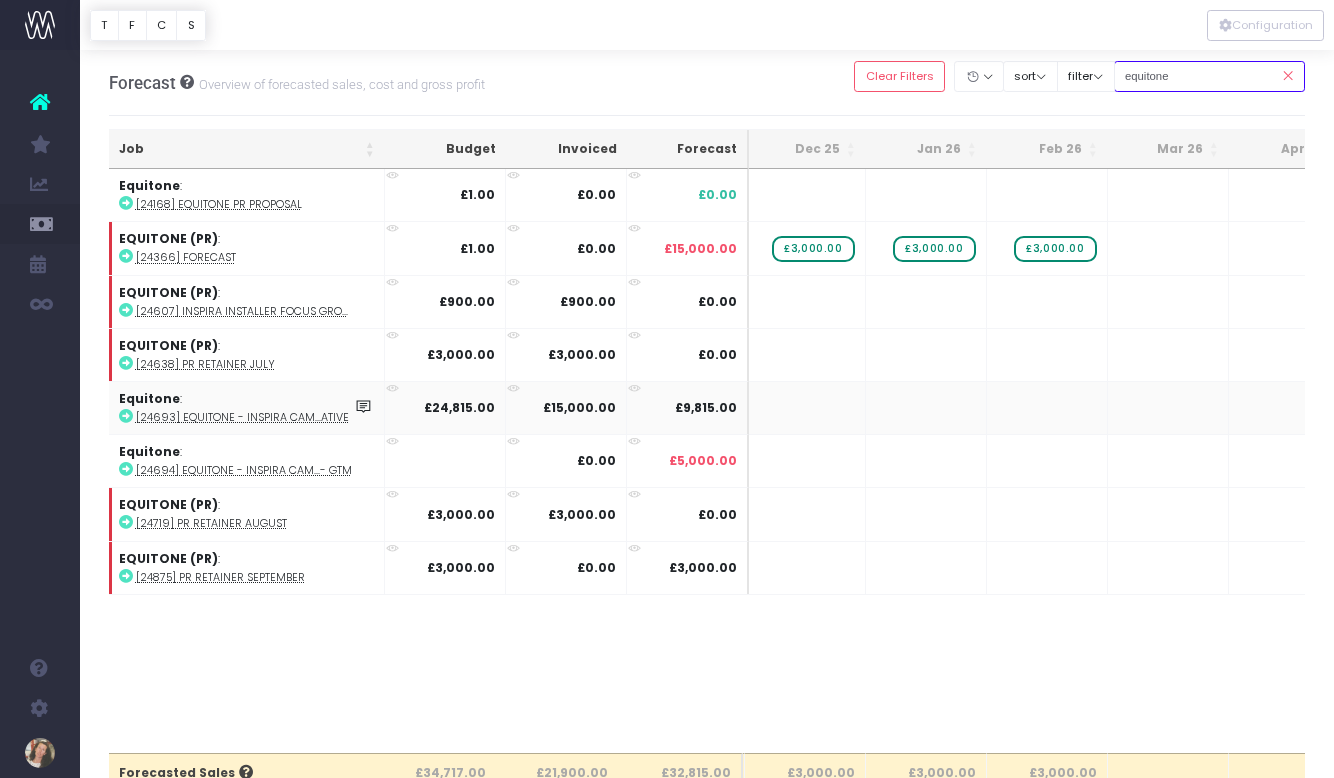 scroll, scrollTop: 0, scrollLeft: 901, axis: horizontal 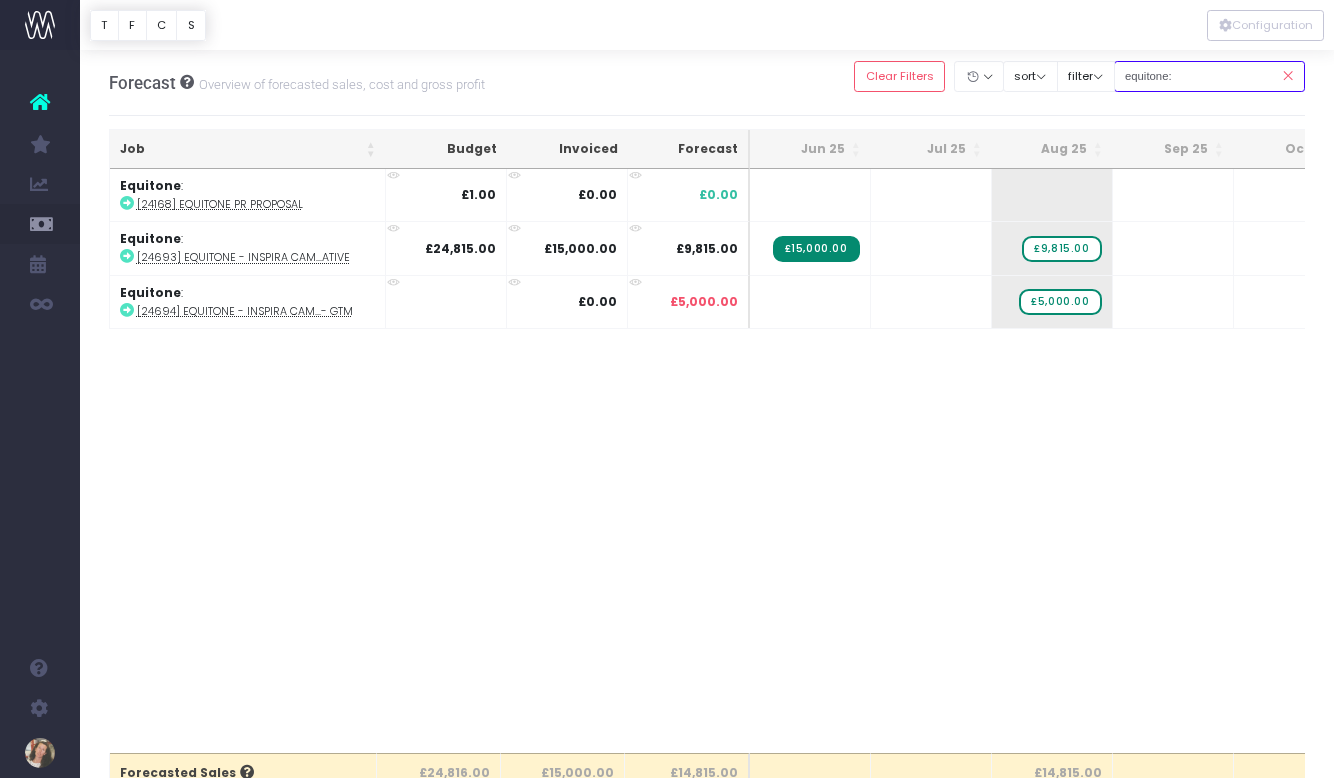 drag, startPoint x: 1242, startPoint y: 69, endPoint x: 1165, endPoint y: 74, distance: 77.16217 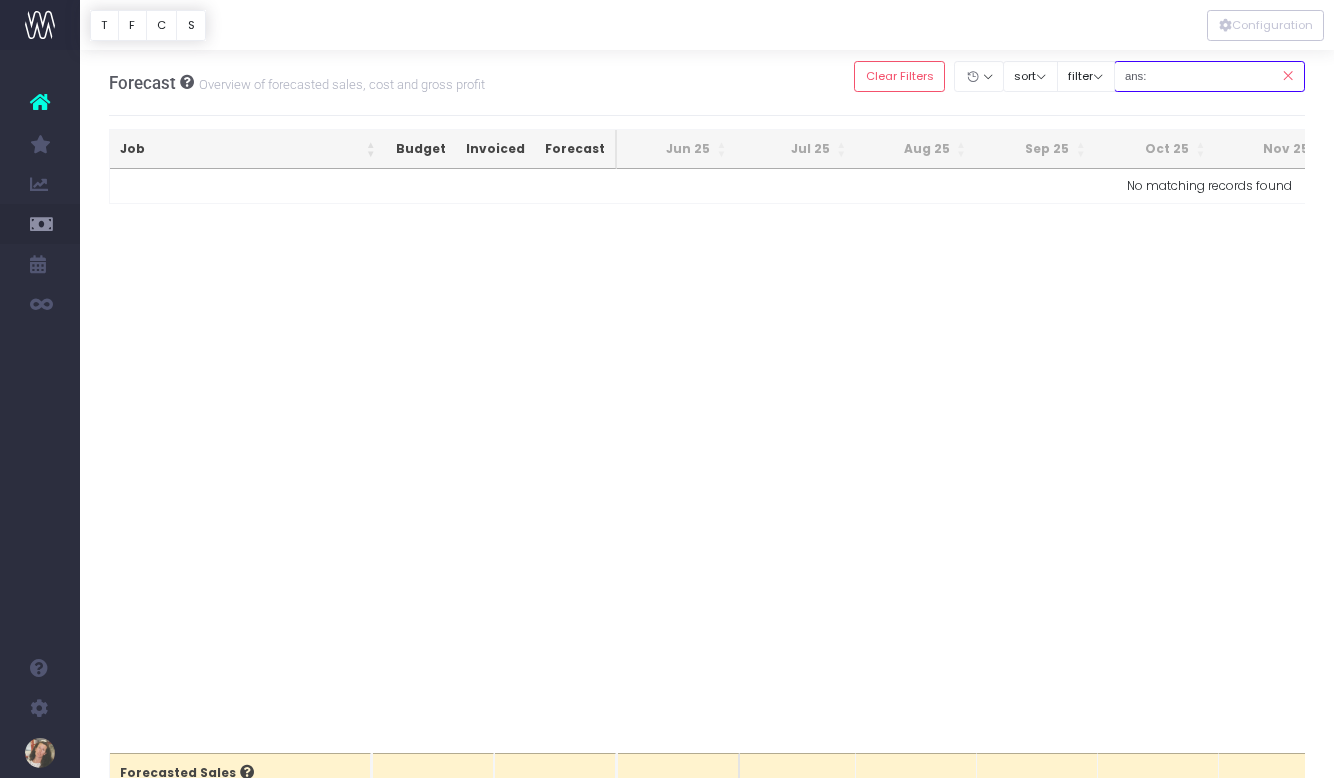 click on "ans:" at bounding box center [1210, 76] 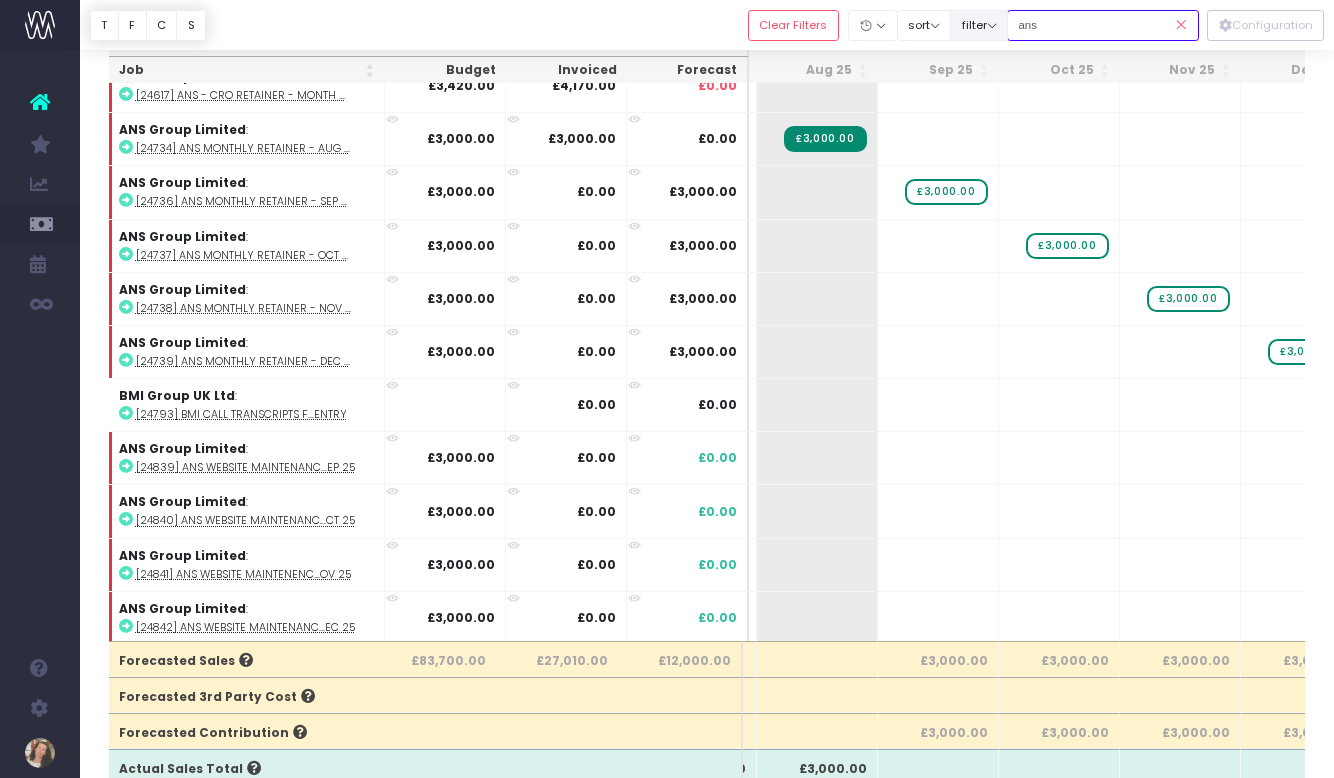 drag, startPoint x: 1084, startPoint y: 27, endPoint x: 1031, endPoint y: 19, distance: 53.600372 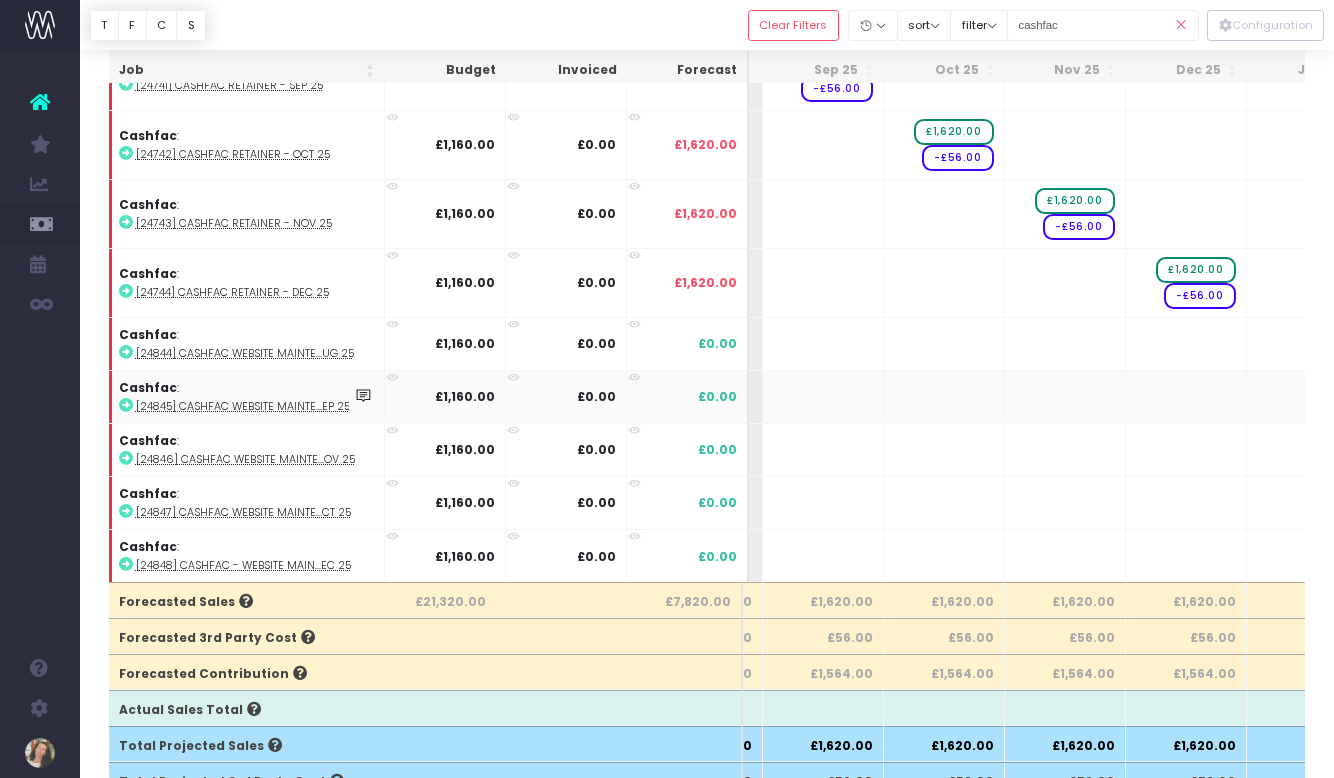 click at bounding box center (126, 405) 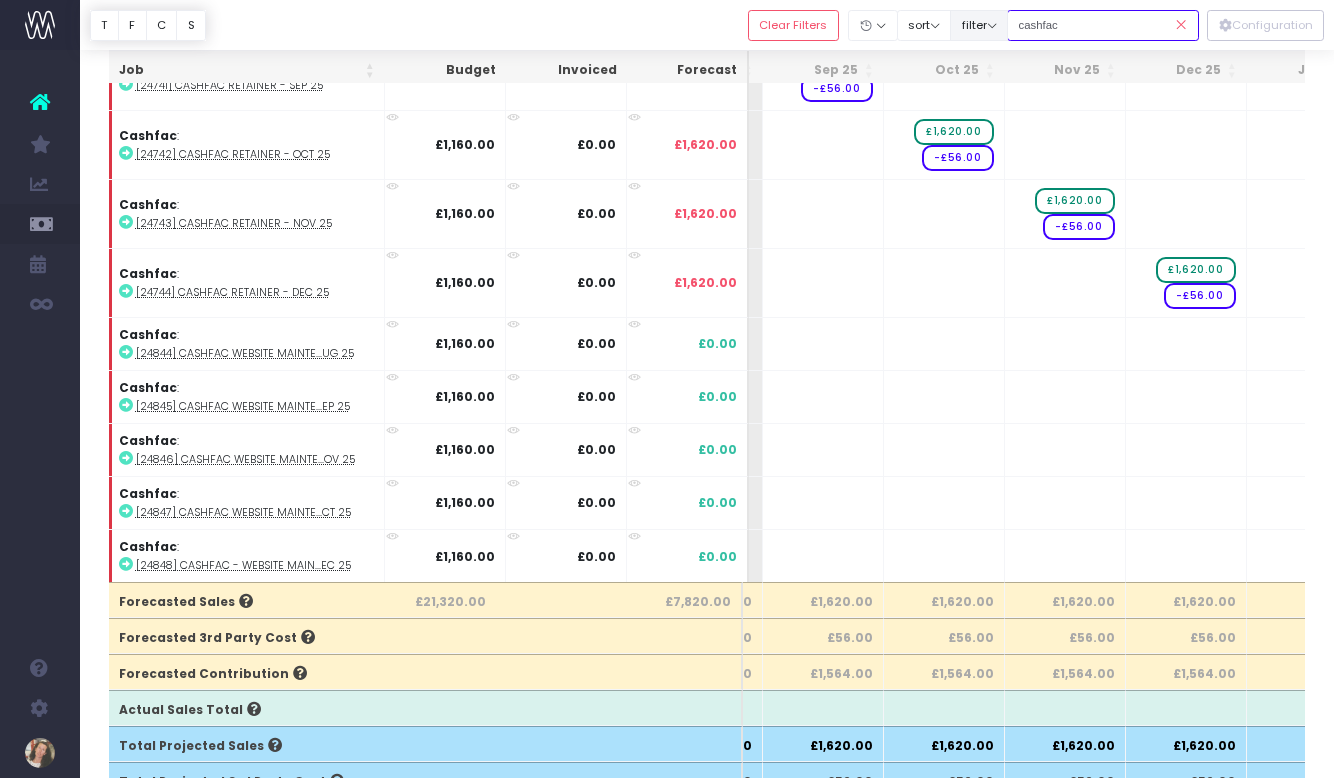 drag, startPoint x: 1142, startPoint y: 27, endPoint x: 1029, endPoint y: 23, distance: 113.07078 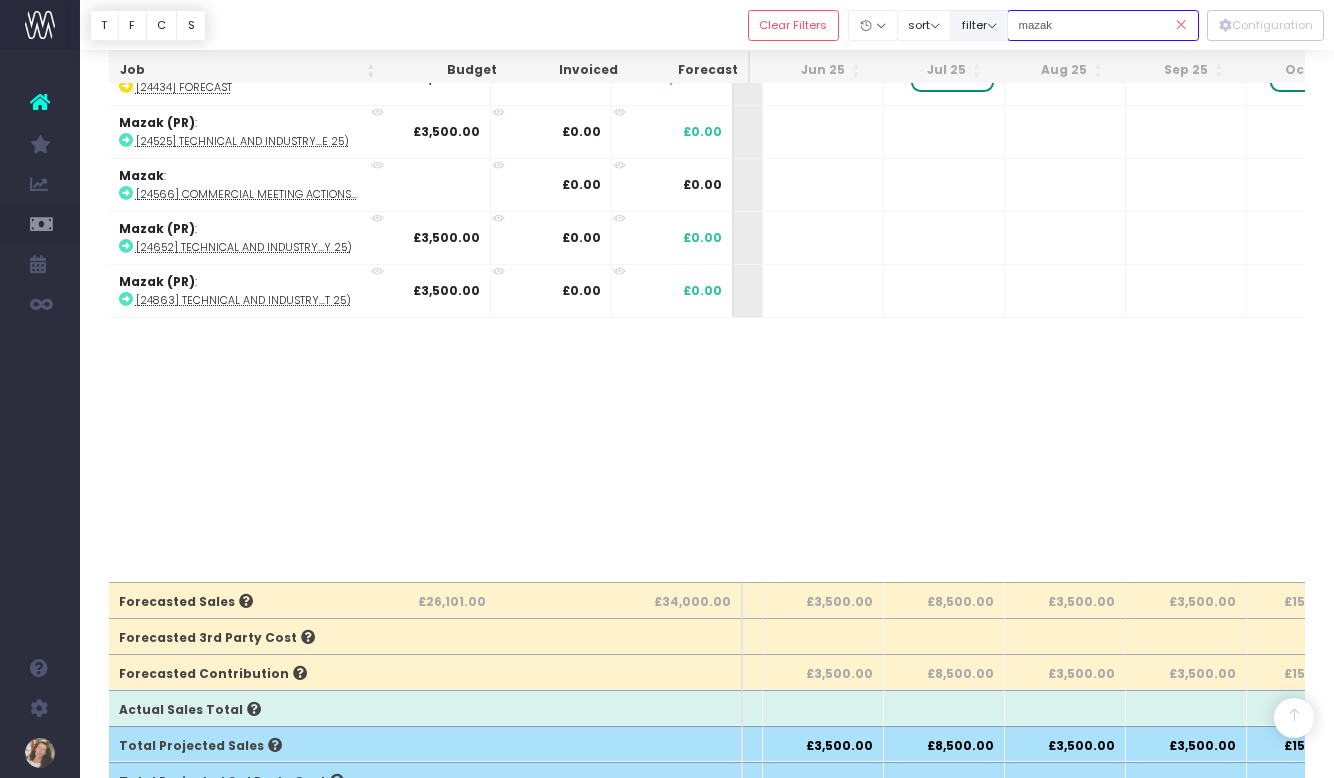 scroll, scrollTop: 303, scrollLeft: 0, axis: vertical 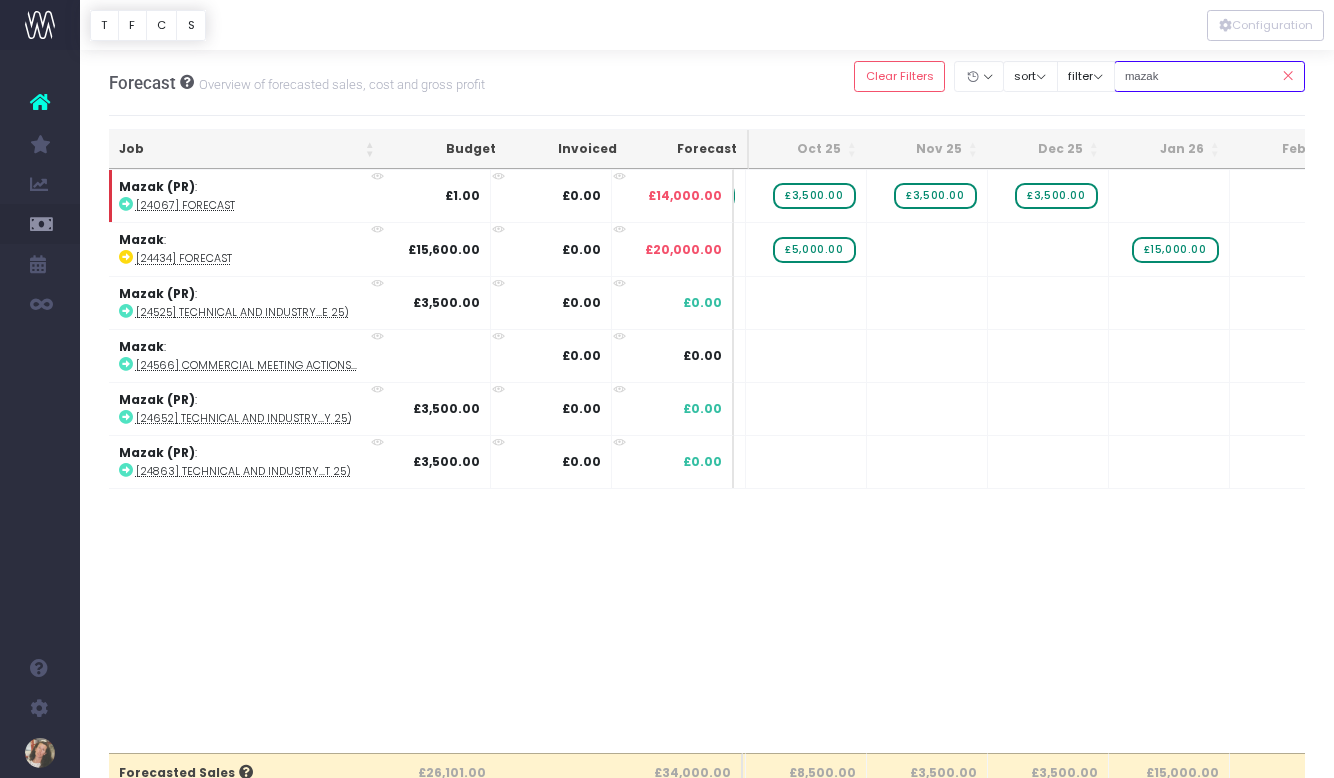 click on "mazak" at bounding box center [1210, 76] 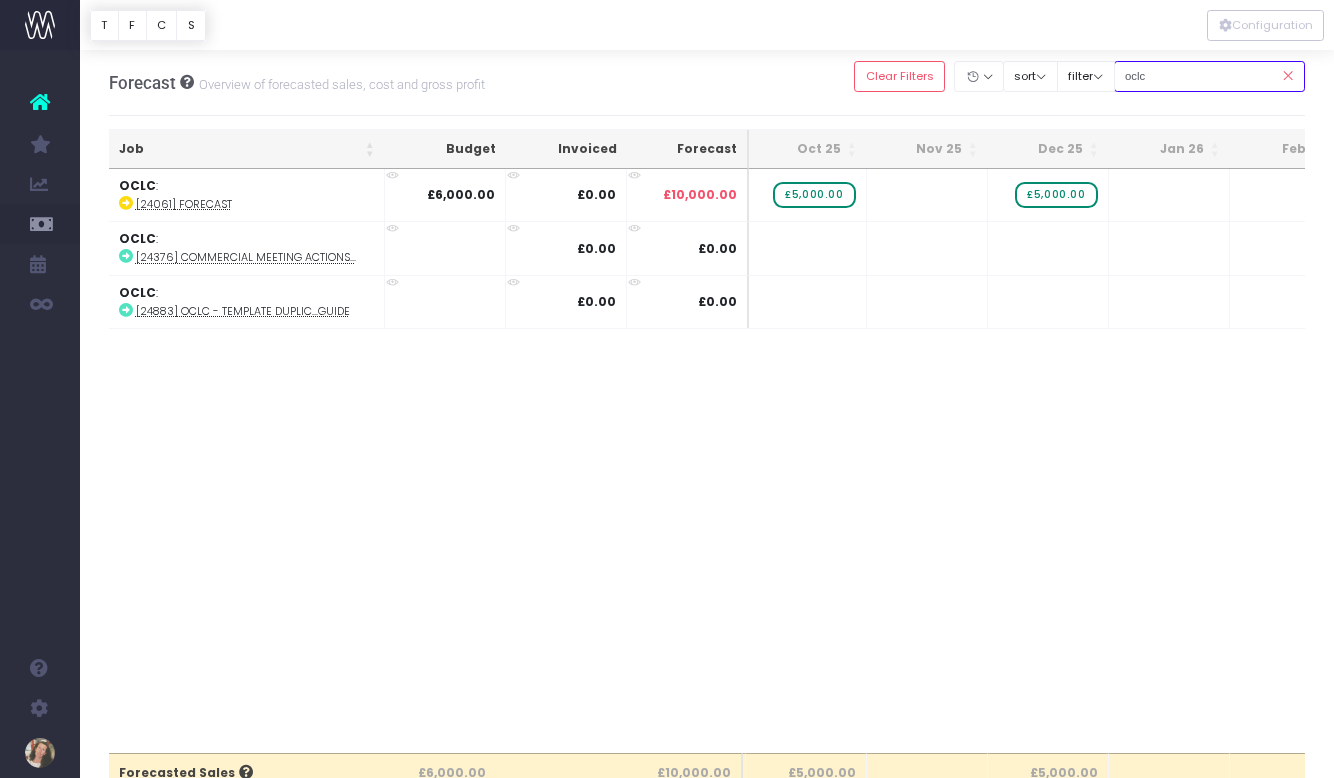 click on "oclc" at bounding box center [1210, 76] 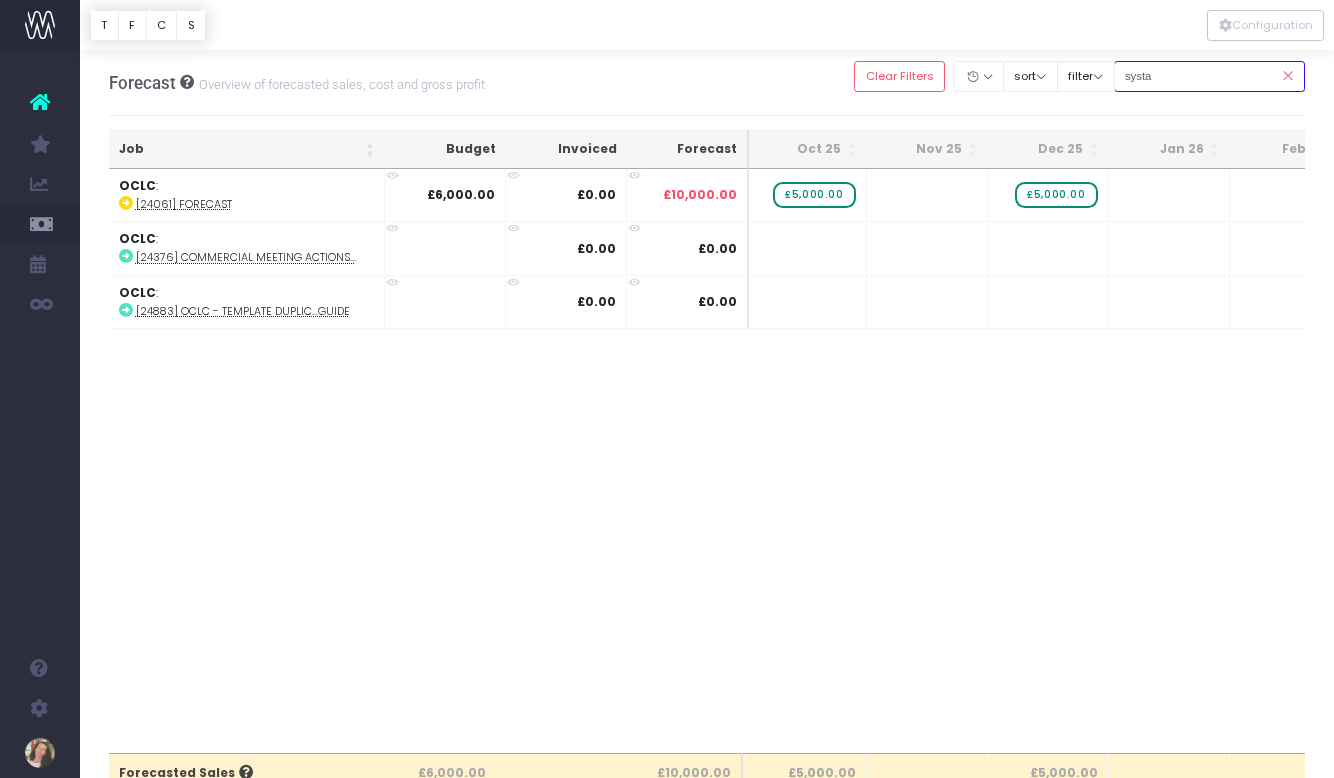 type on "systa;" 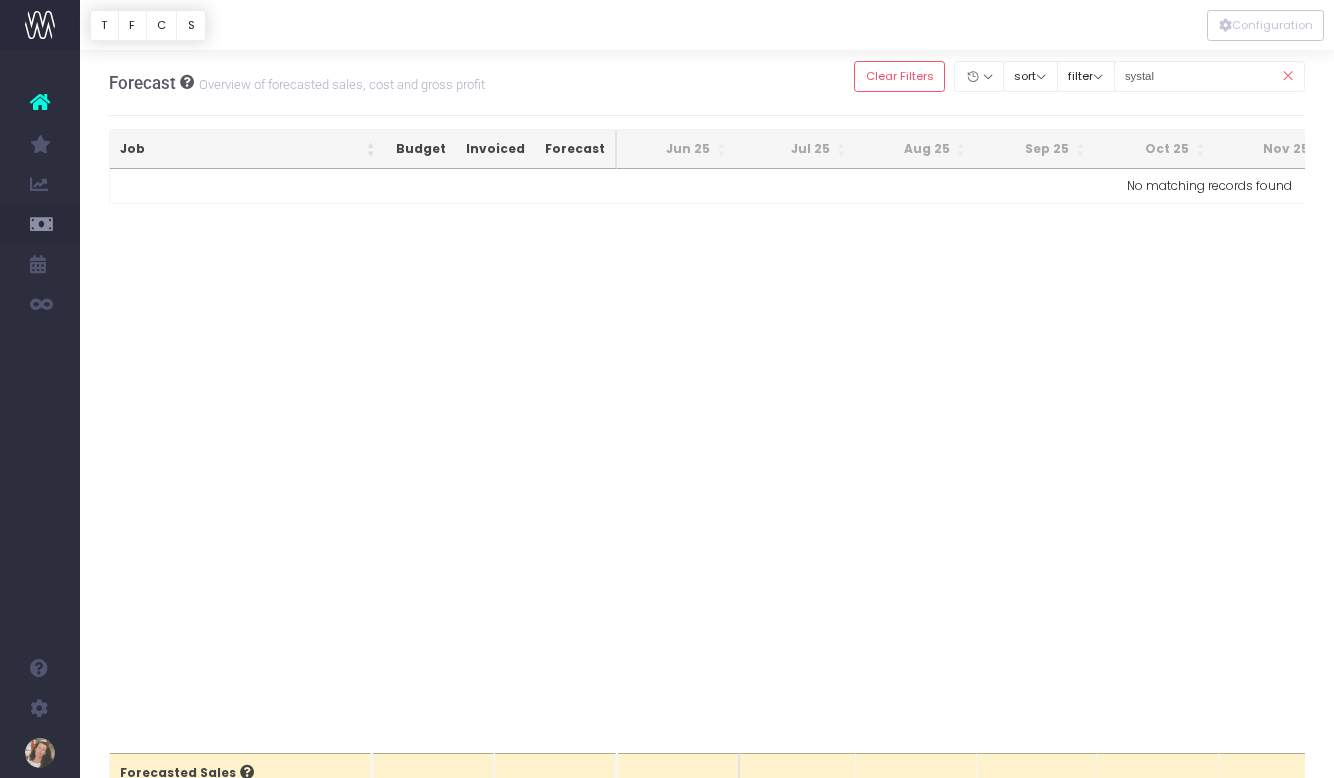 scroll, scrollTop: 0, scrollLeft: 0, axis: both 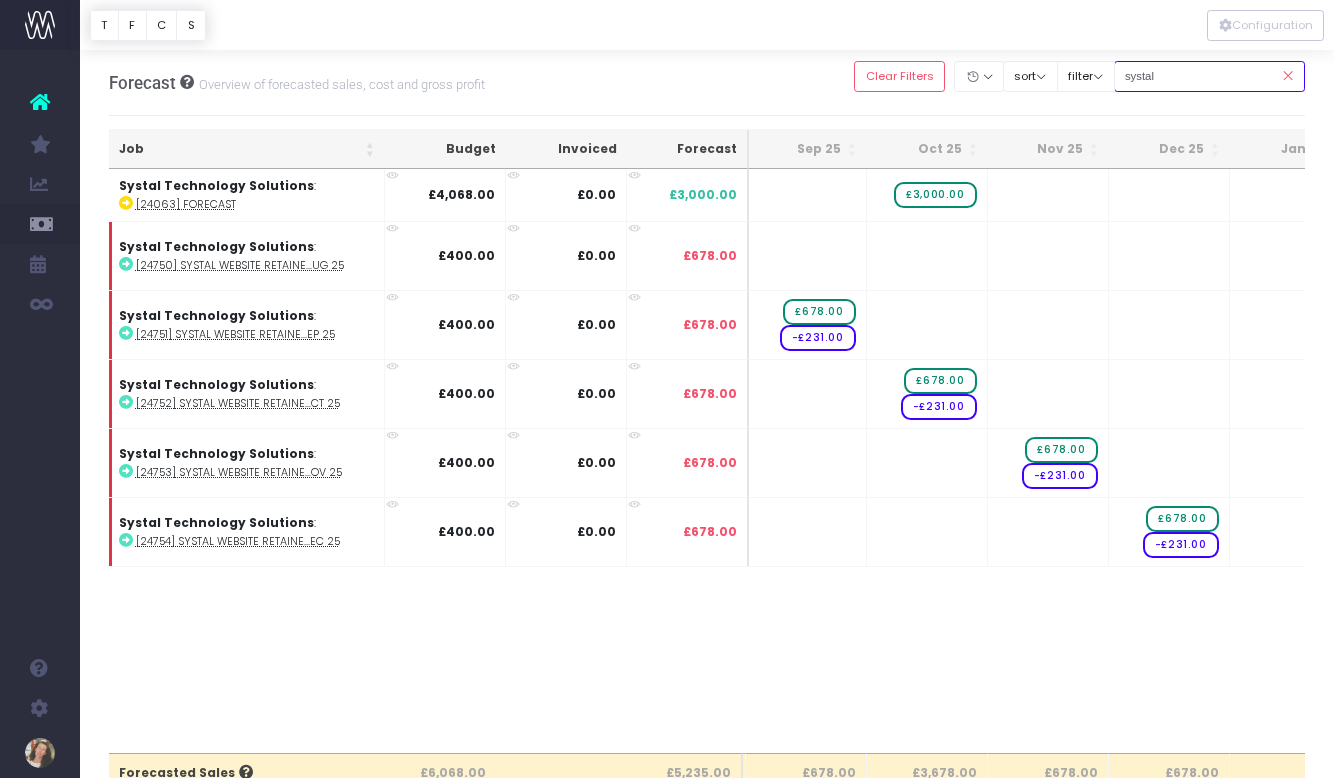 click on "systal" at bounding box center [1210, 76] 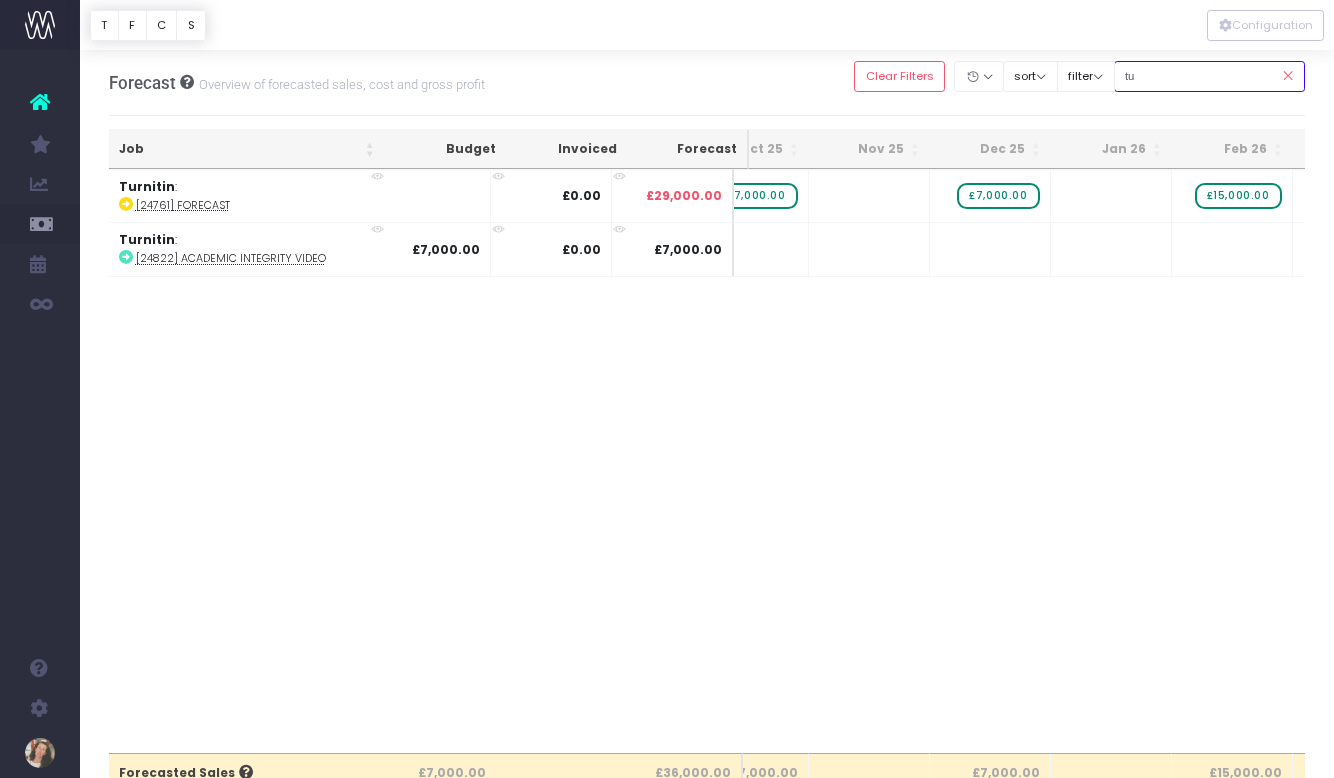 type on "t" 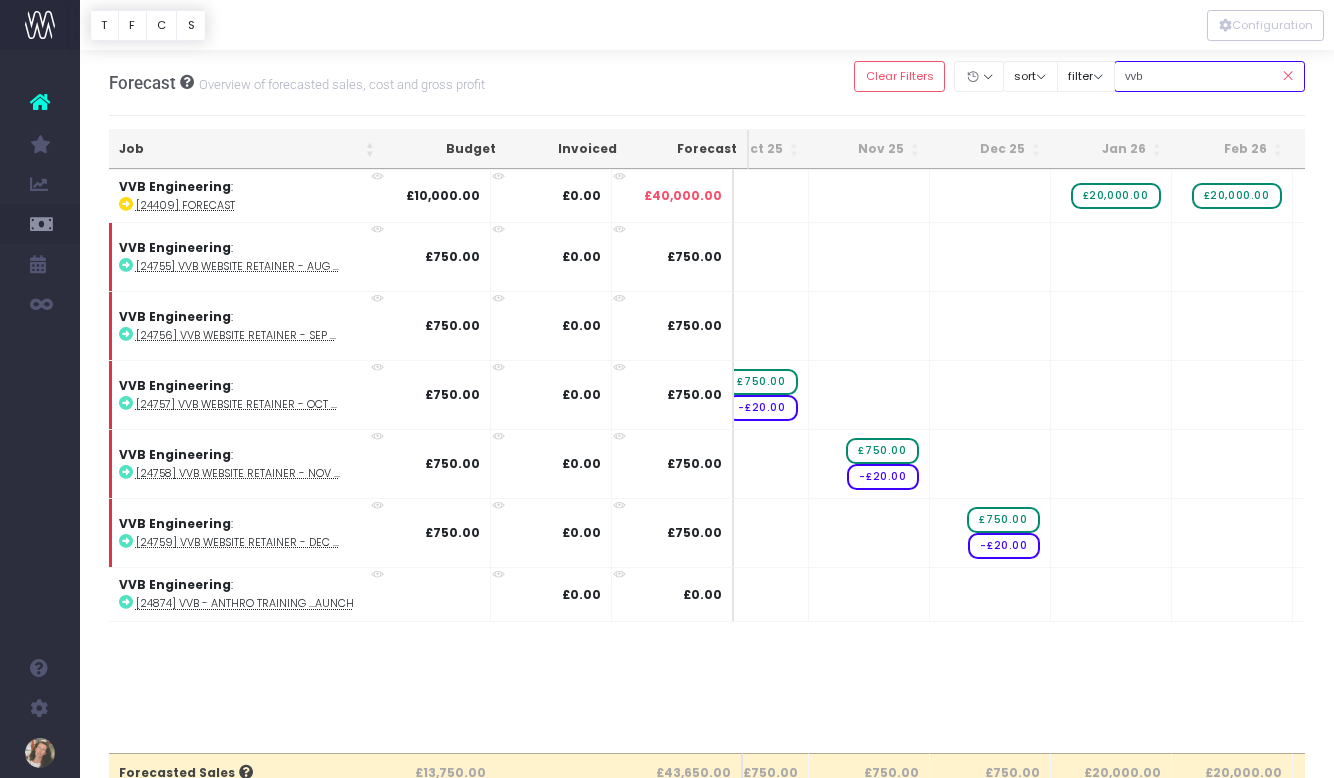 type on "vvb" 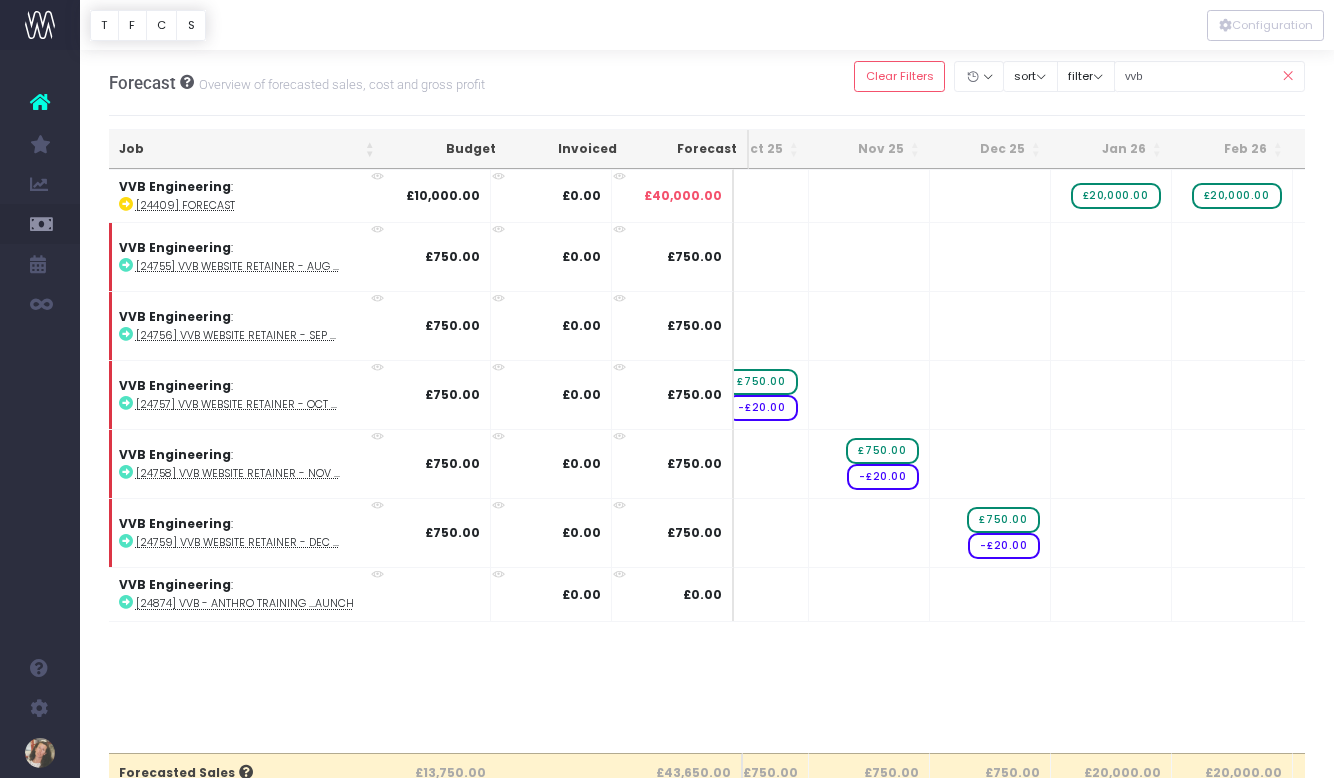 click at bounding box center [40, 102] 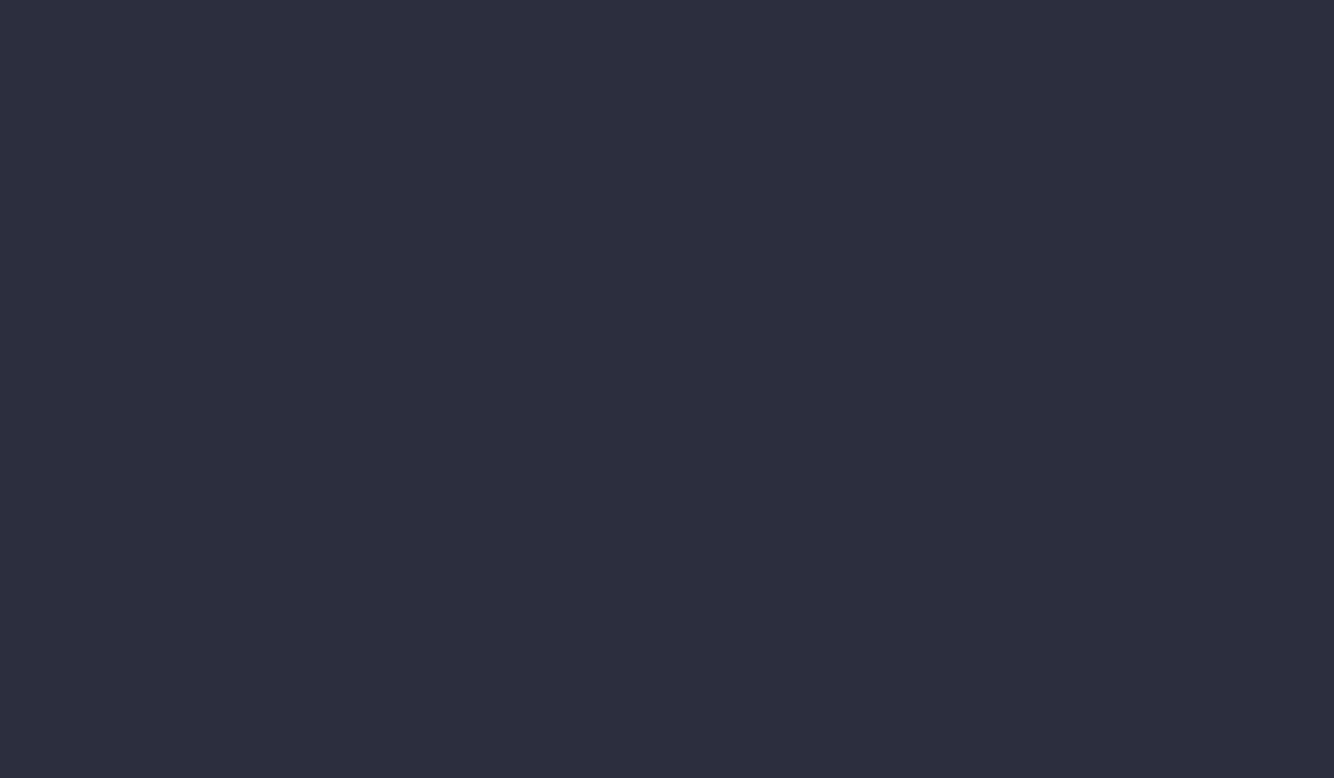 scroll, scrollTop: 0, scrollLeft: 0, axis: both 